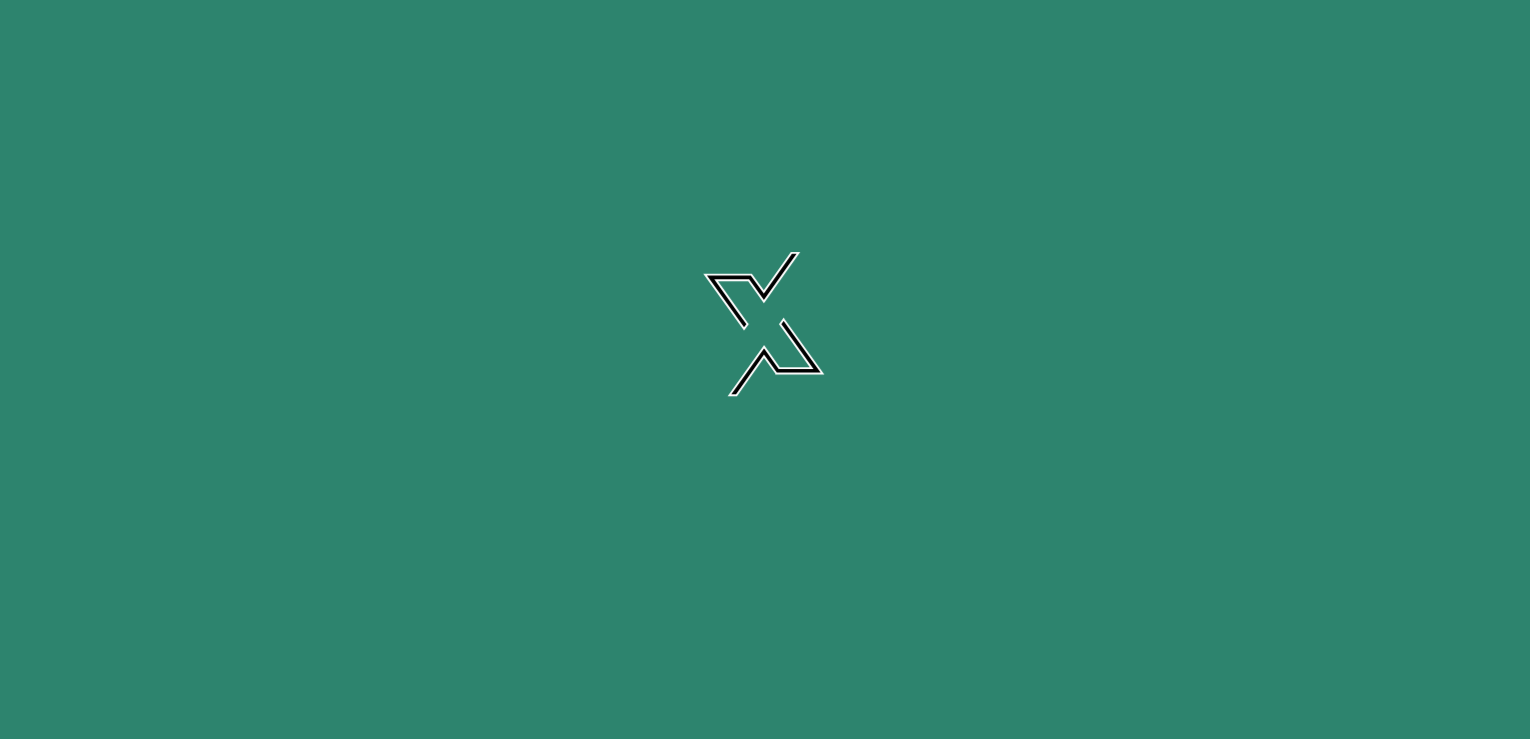 scroll, scrollTop: 0, scrollLeft: 0, axis: both 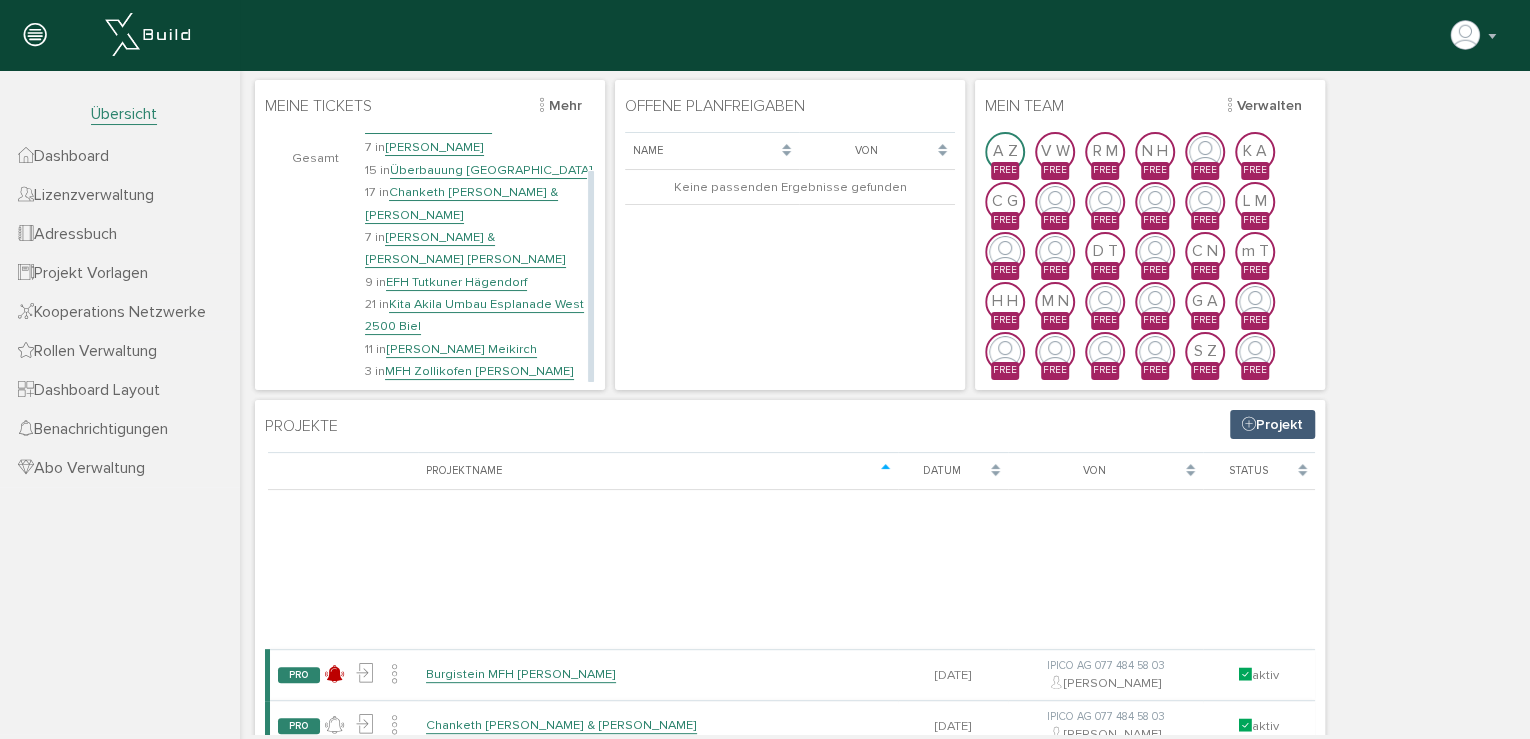 drag, startPoint x: 589, startPoint y: 225, endPoint x: 589, endPoint y: 338, distance: 113 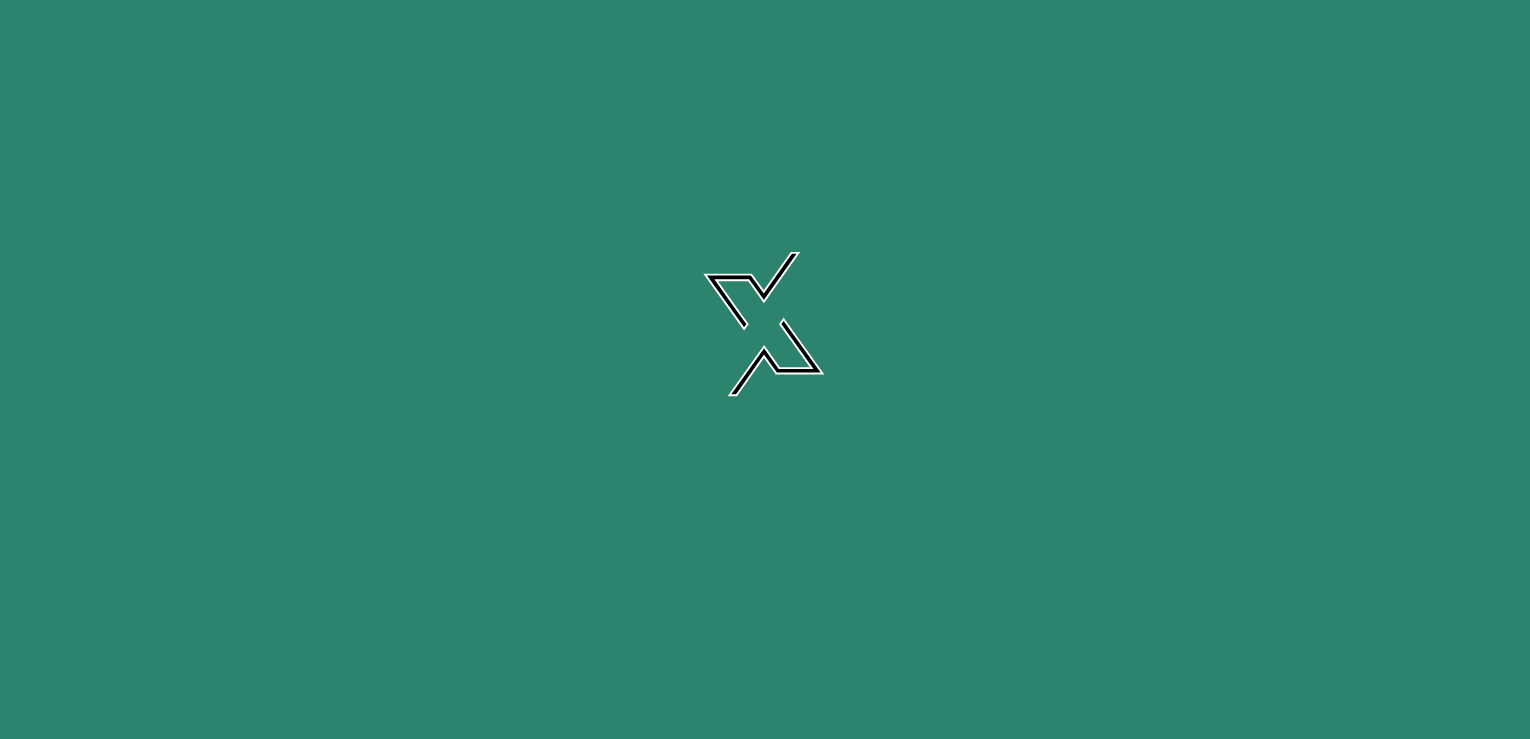 scroll, scrollTop: 0, scrollLeft: 0, axis: both 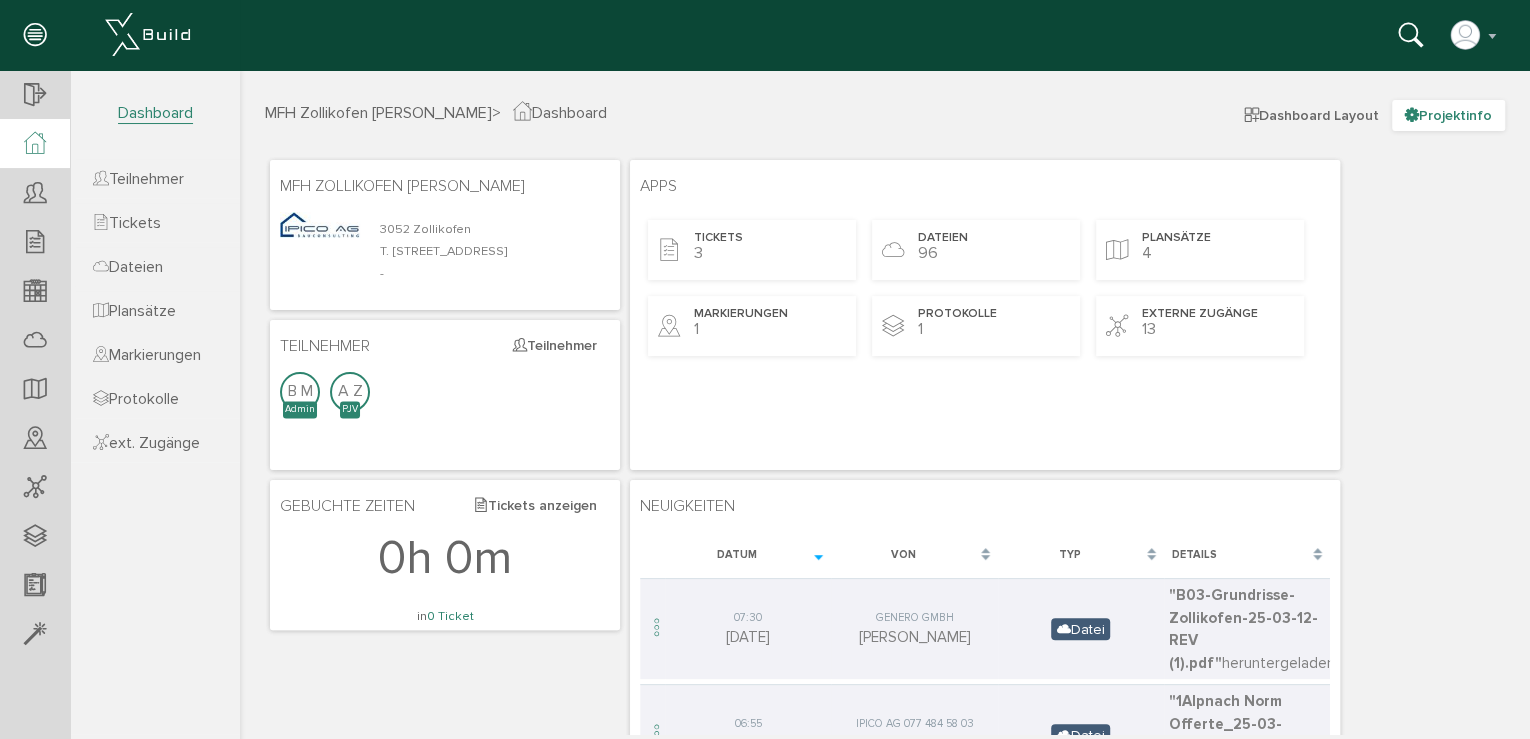 click on "Projektinfo" at bounding box center (1448, 115) 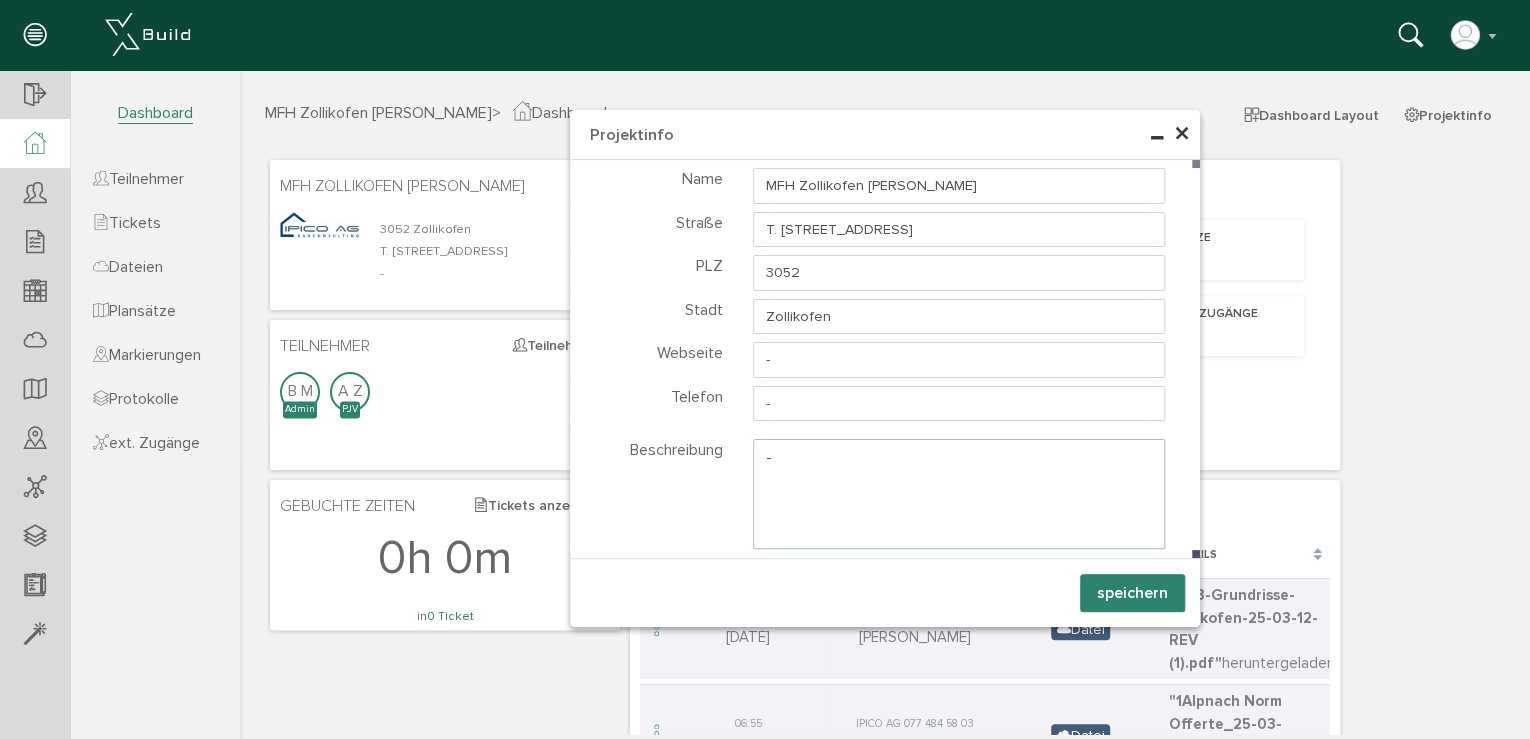 click on "×" at bounding box center [1182, 134] 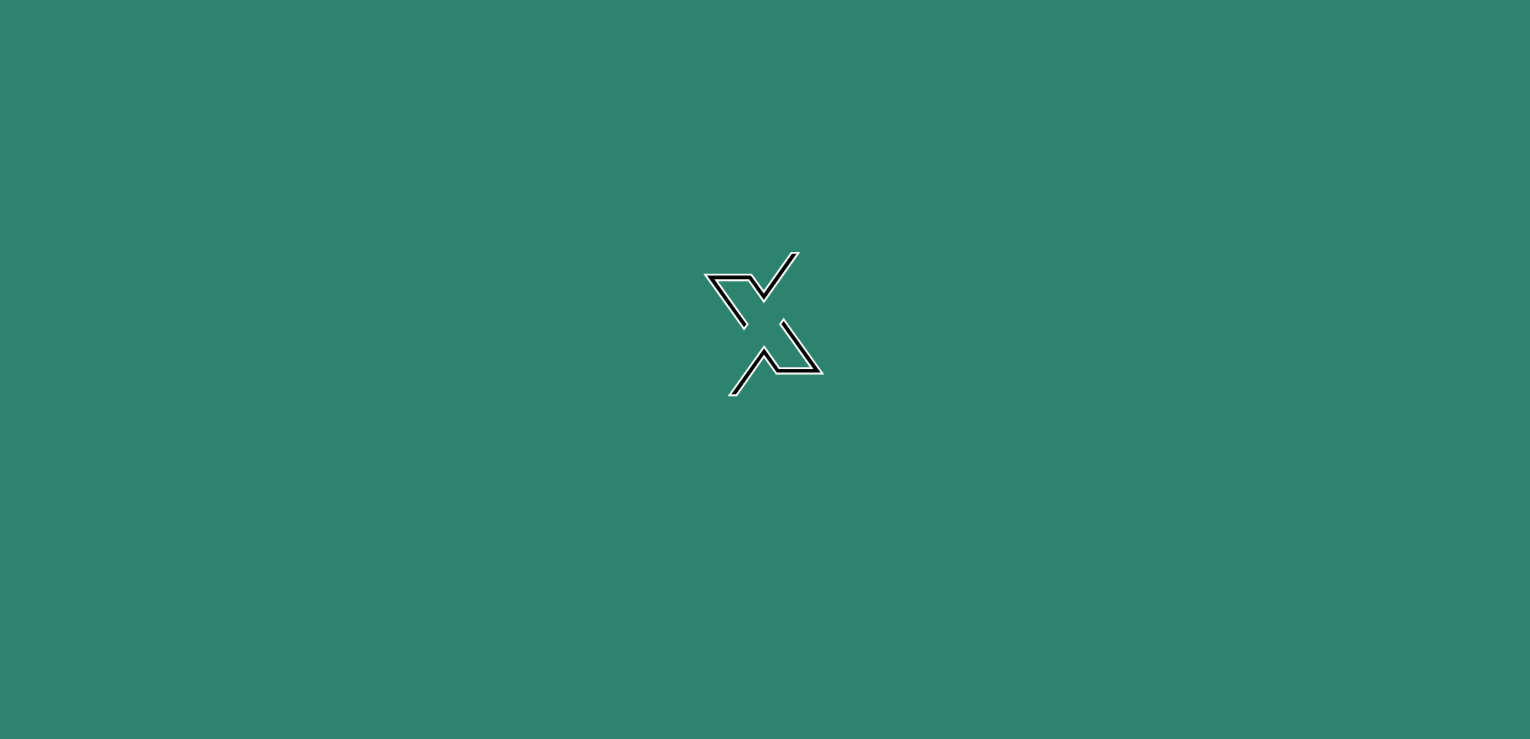 scroll, scrollTop: 0, scrollLeft: 0, axis: both 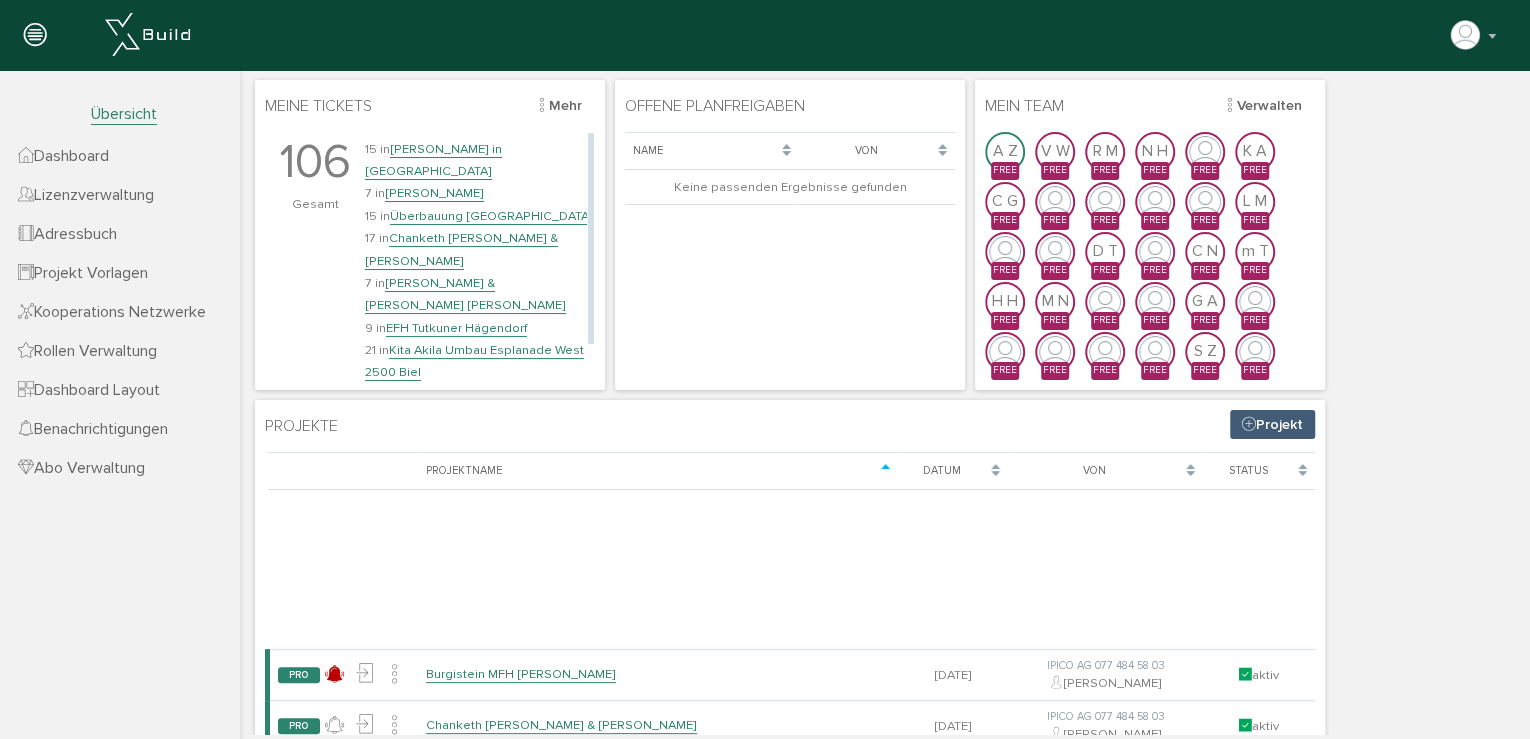 click on "EFH Tutkuner Hägendorf" at bounding box center (456, 328) 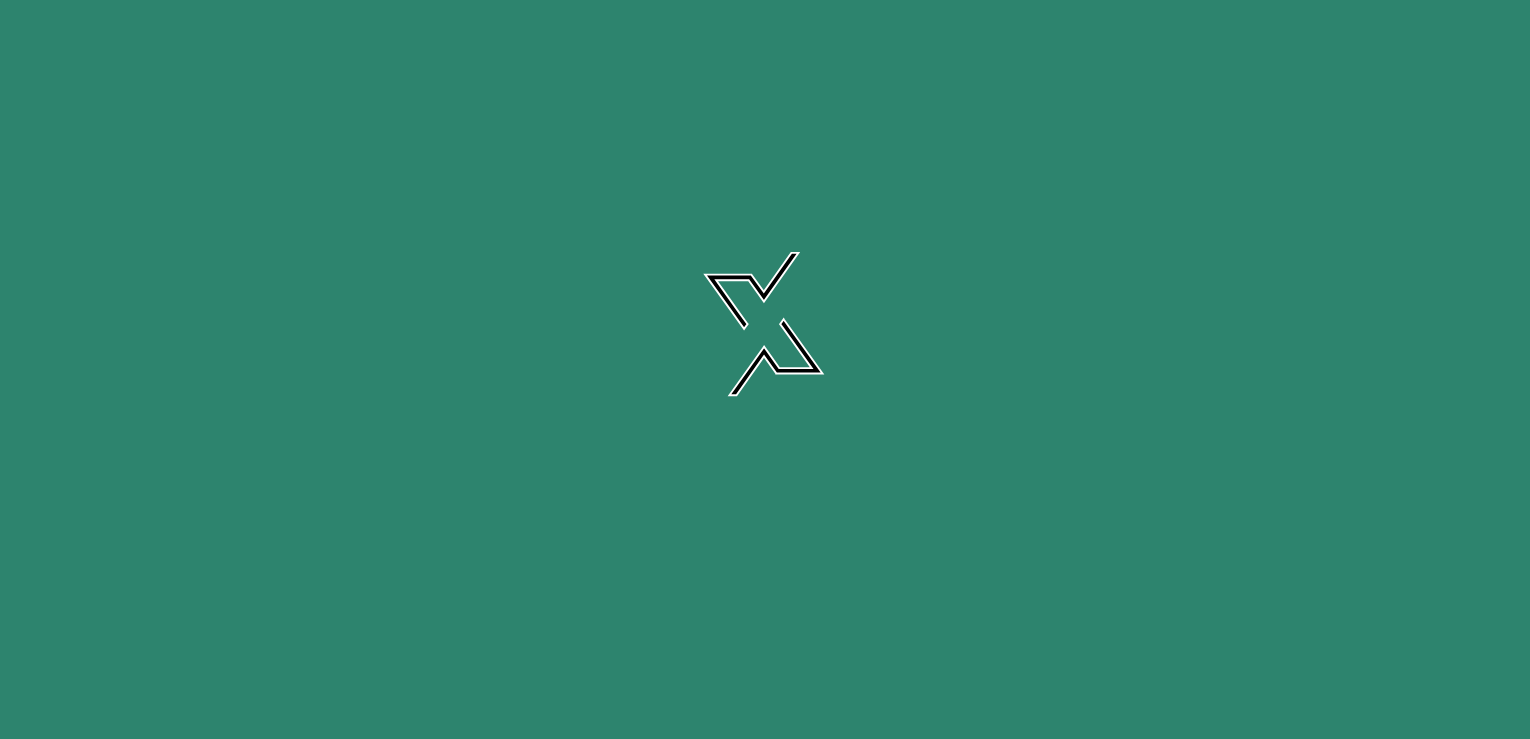 scroll, scrollTop: 0, scrollLeft: 0, axis: both 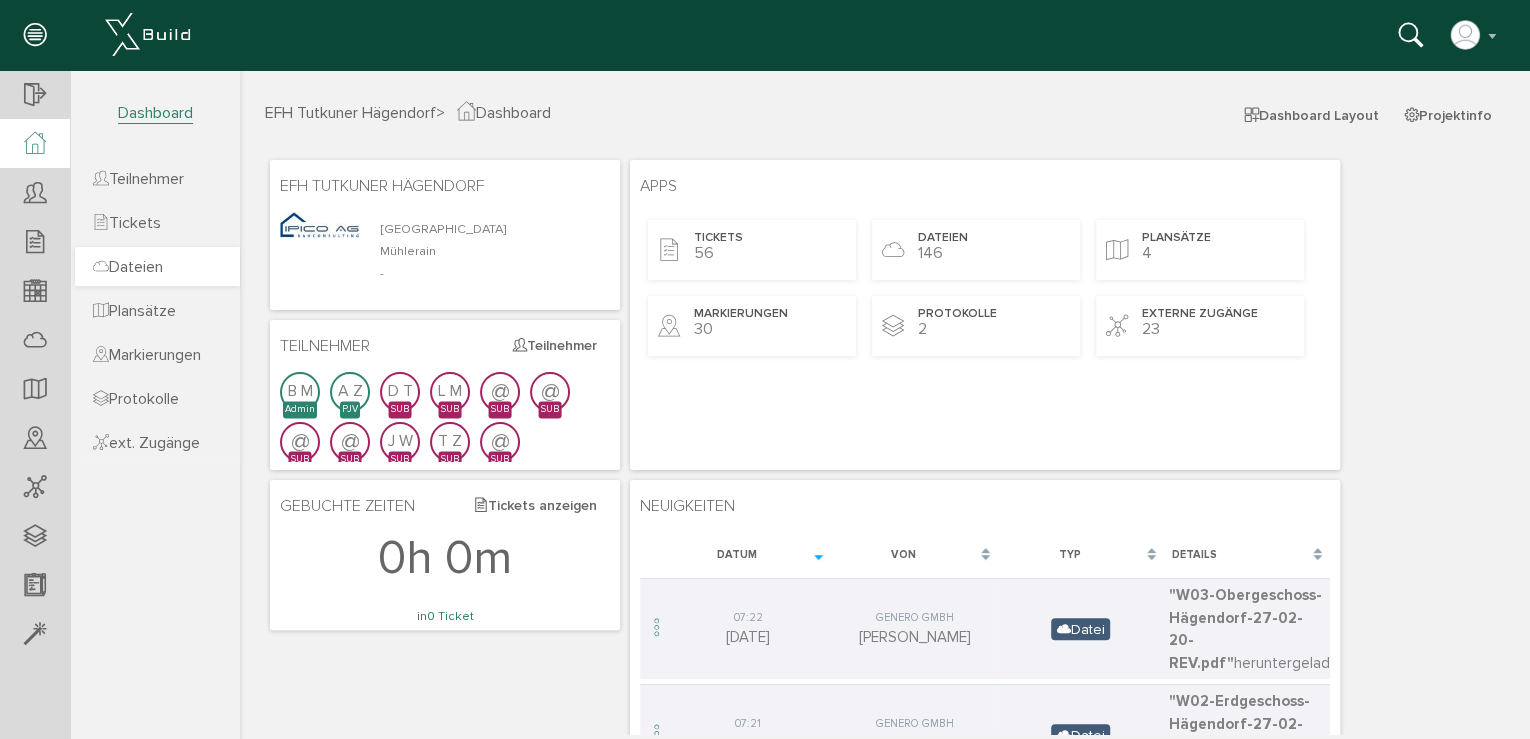 click on "Dateien" at bounding box center [128, 267] 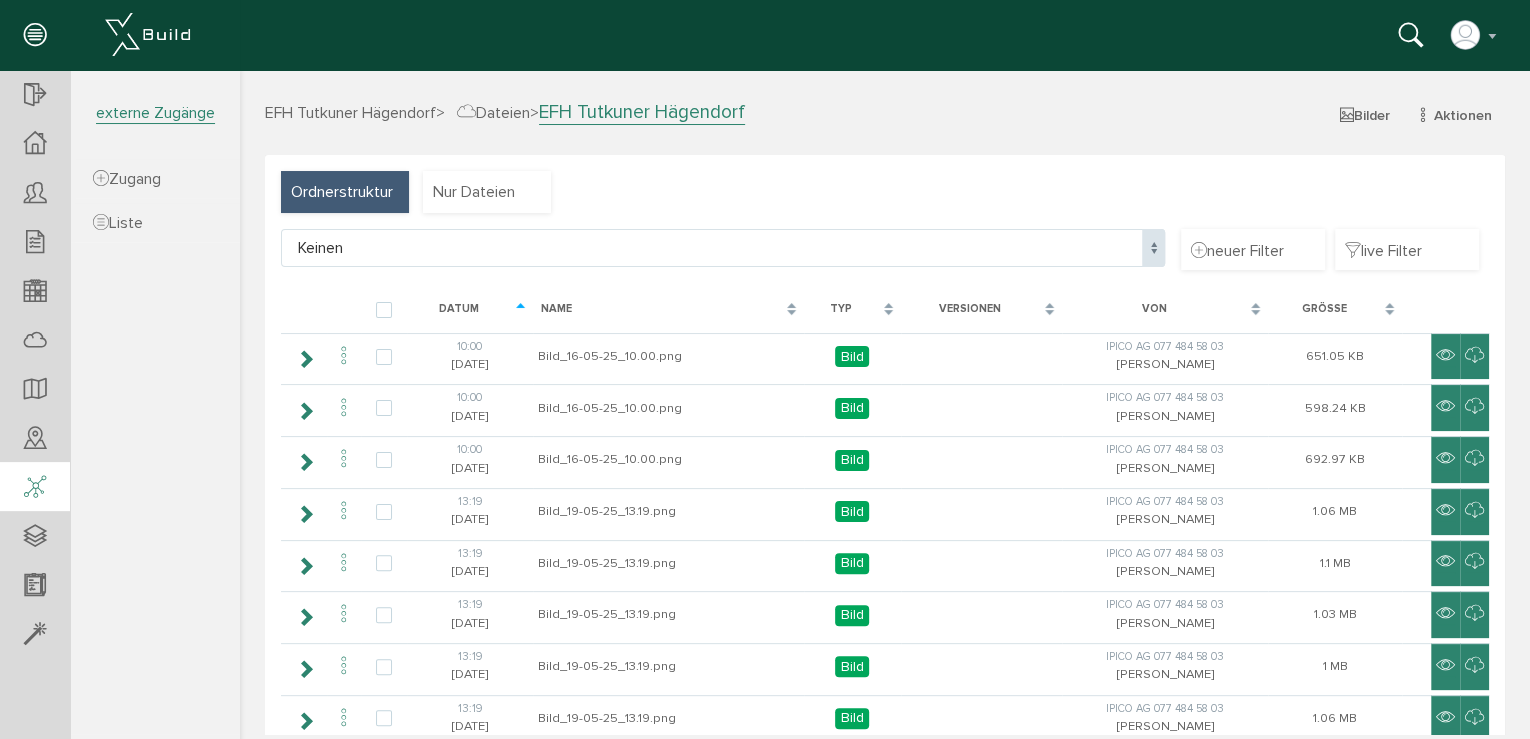 click at bounding box center (35, 488) 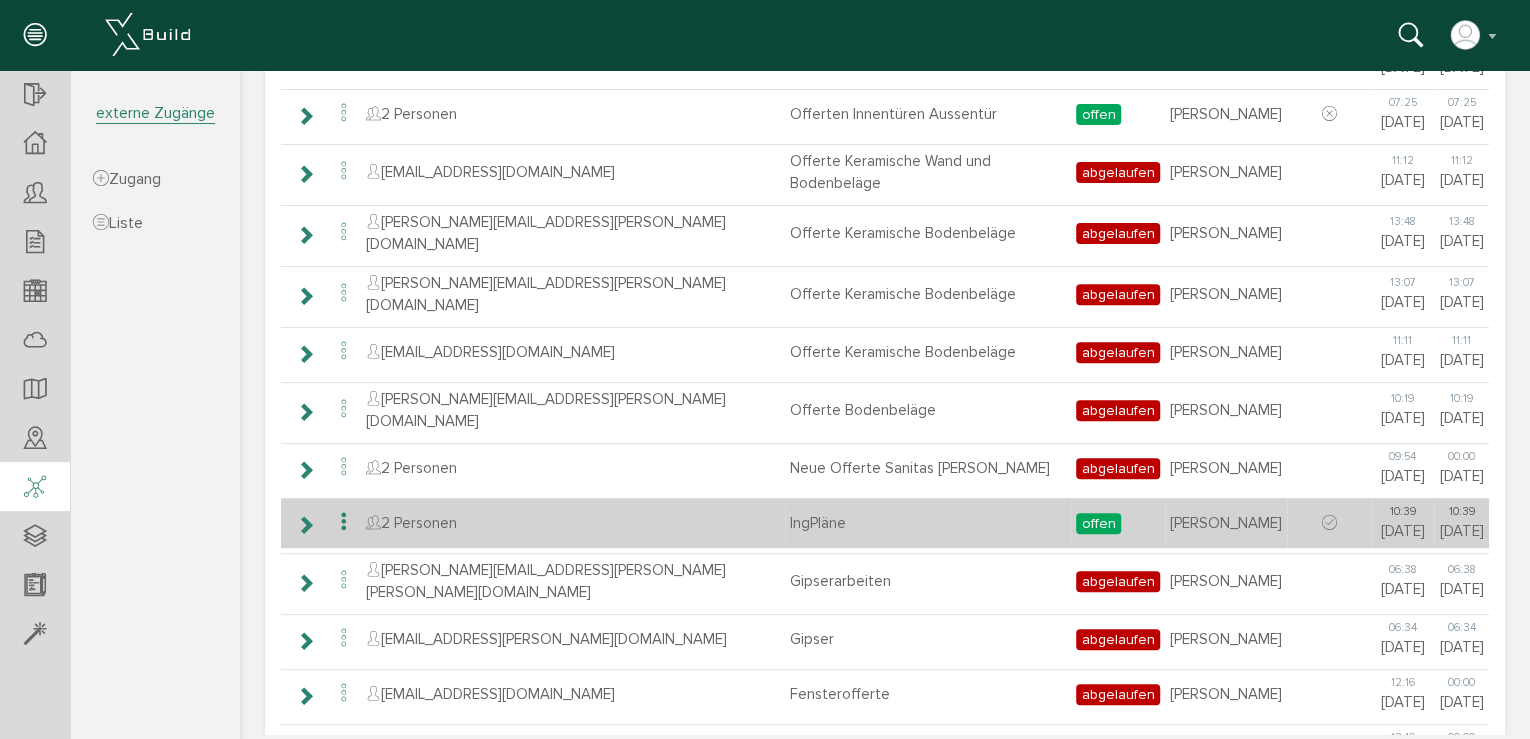 scroll, scrollTop: 295, scrollLeft: 0, axis: vertical 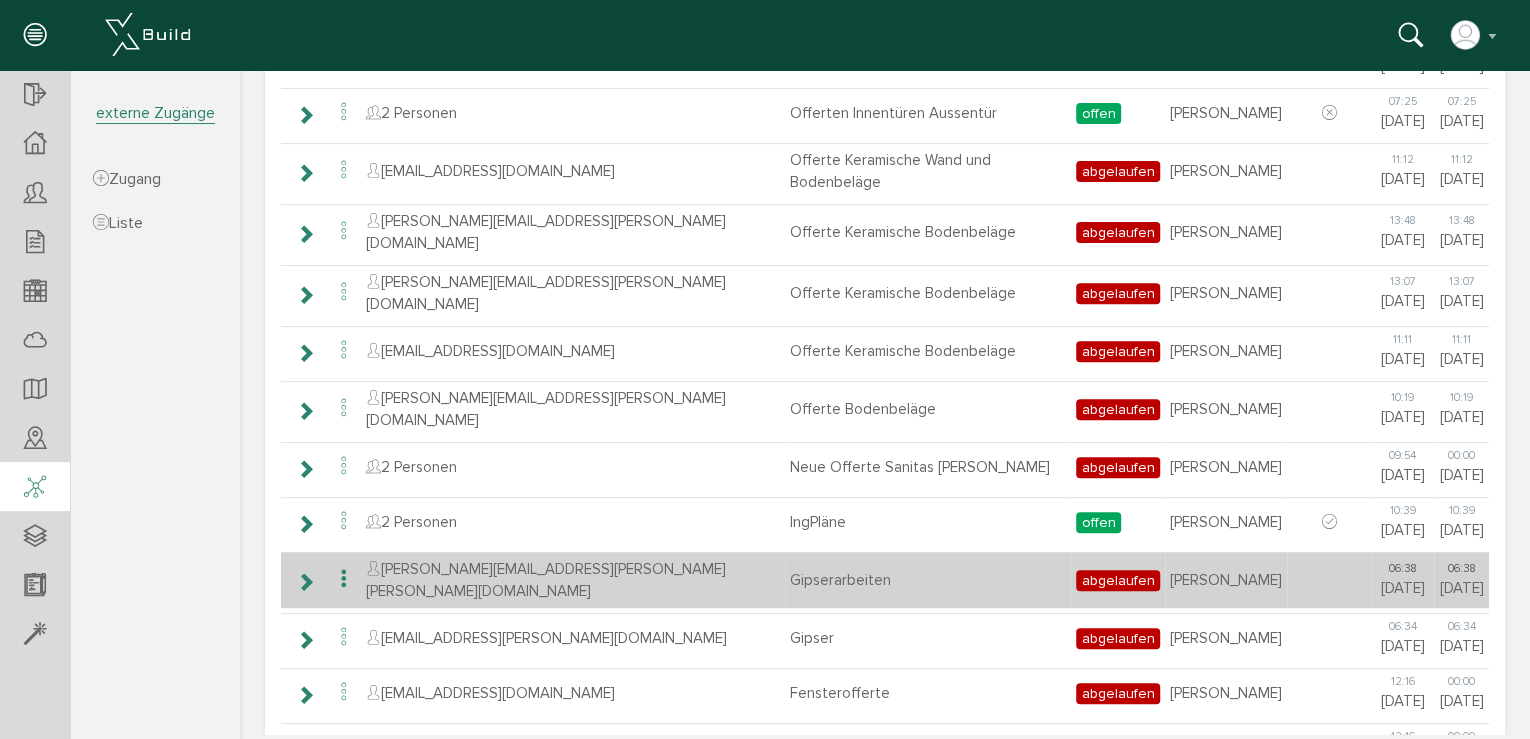 click at bounding box center (305, 582) 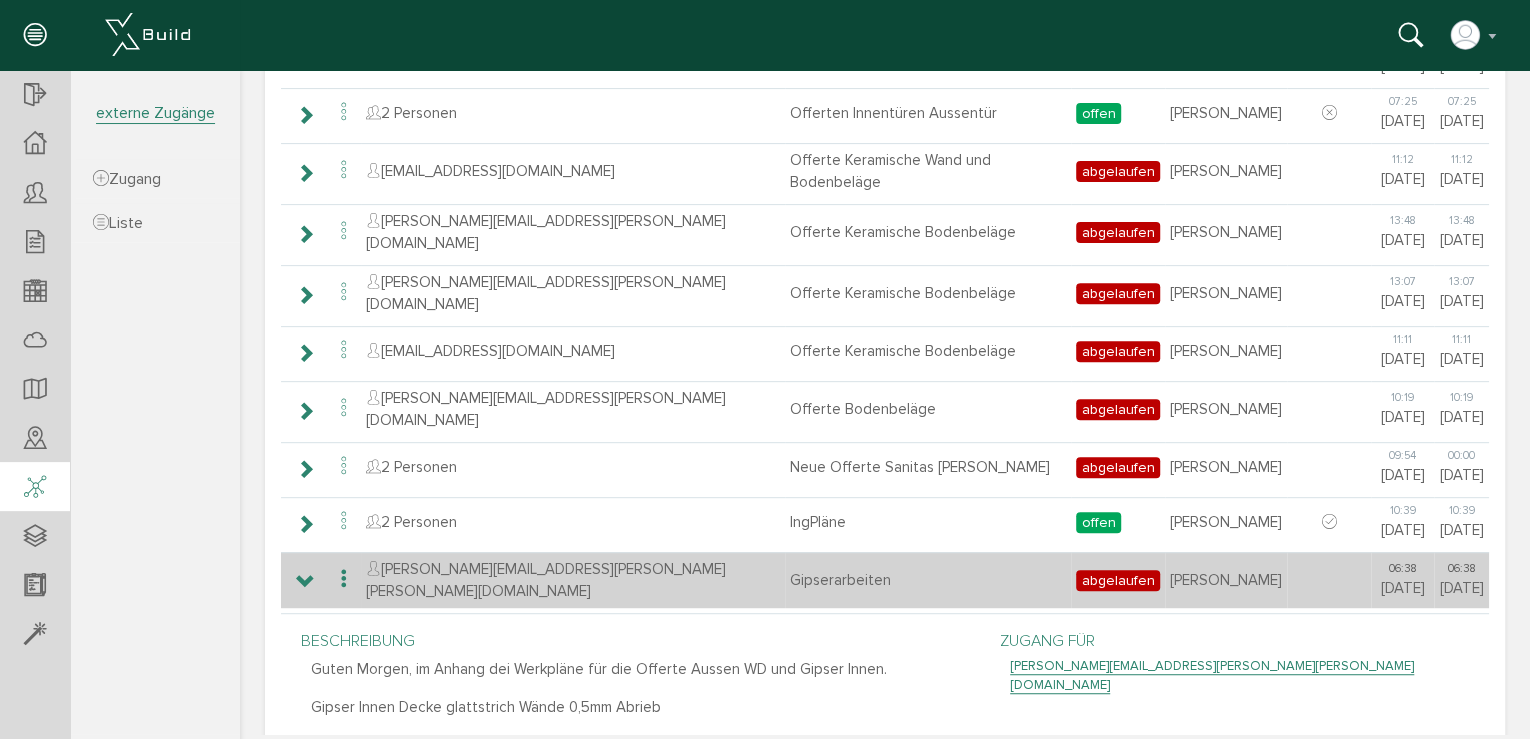 click at bounding box center [344, 579] 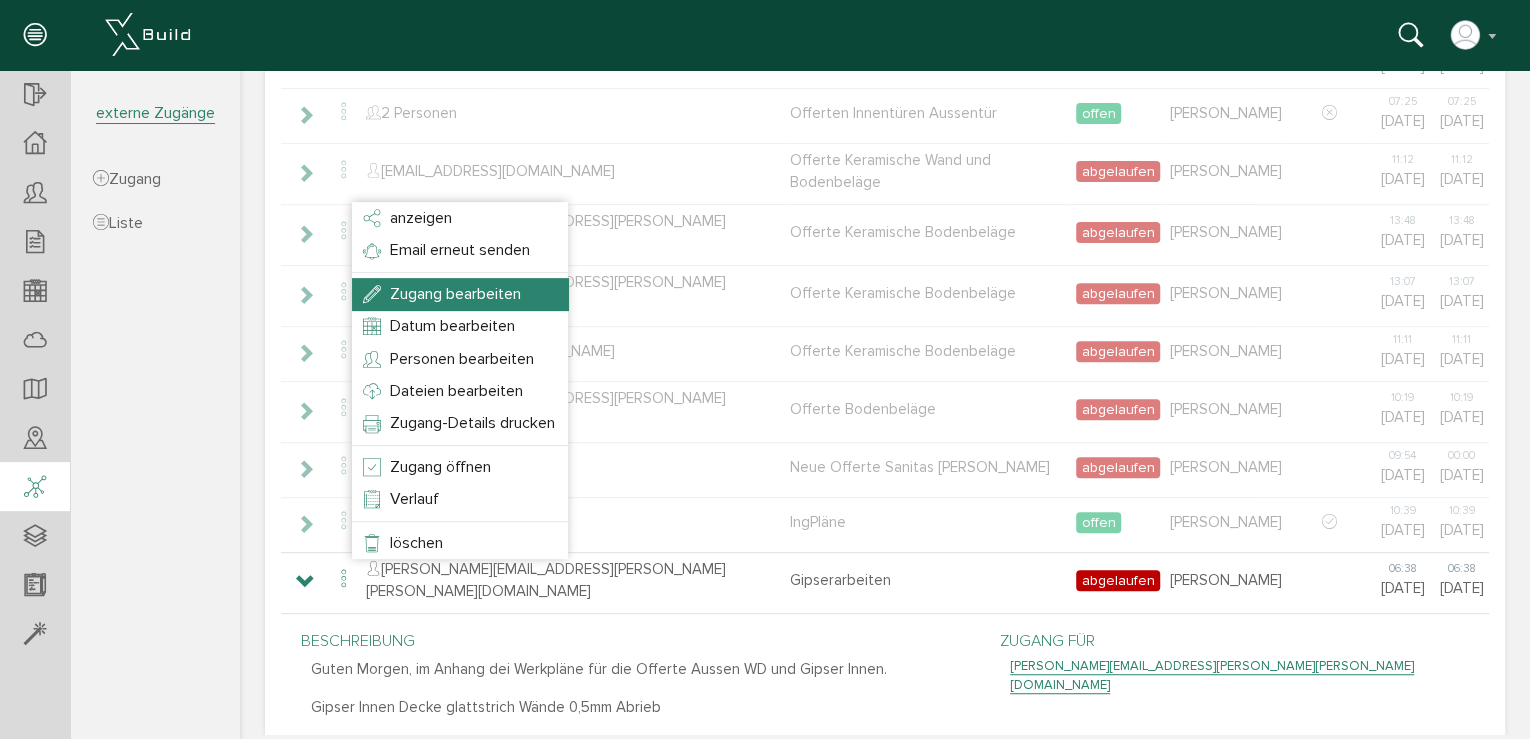 click on "Zugang bearbeiten" at bounding box center [455, 294] 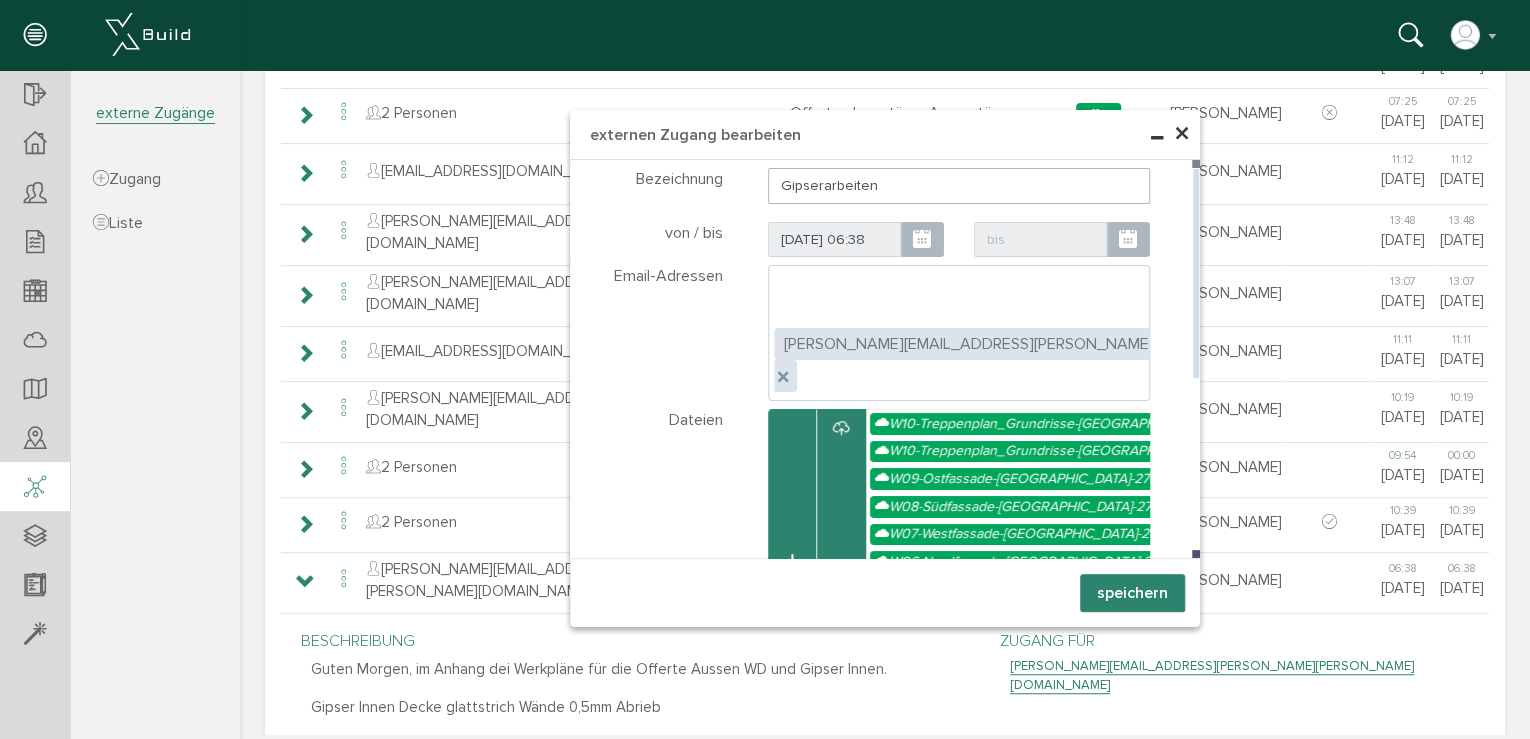 click at bounding box center (1128, 240) 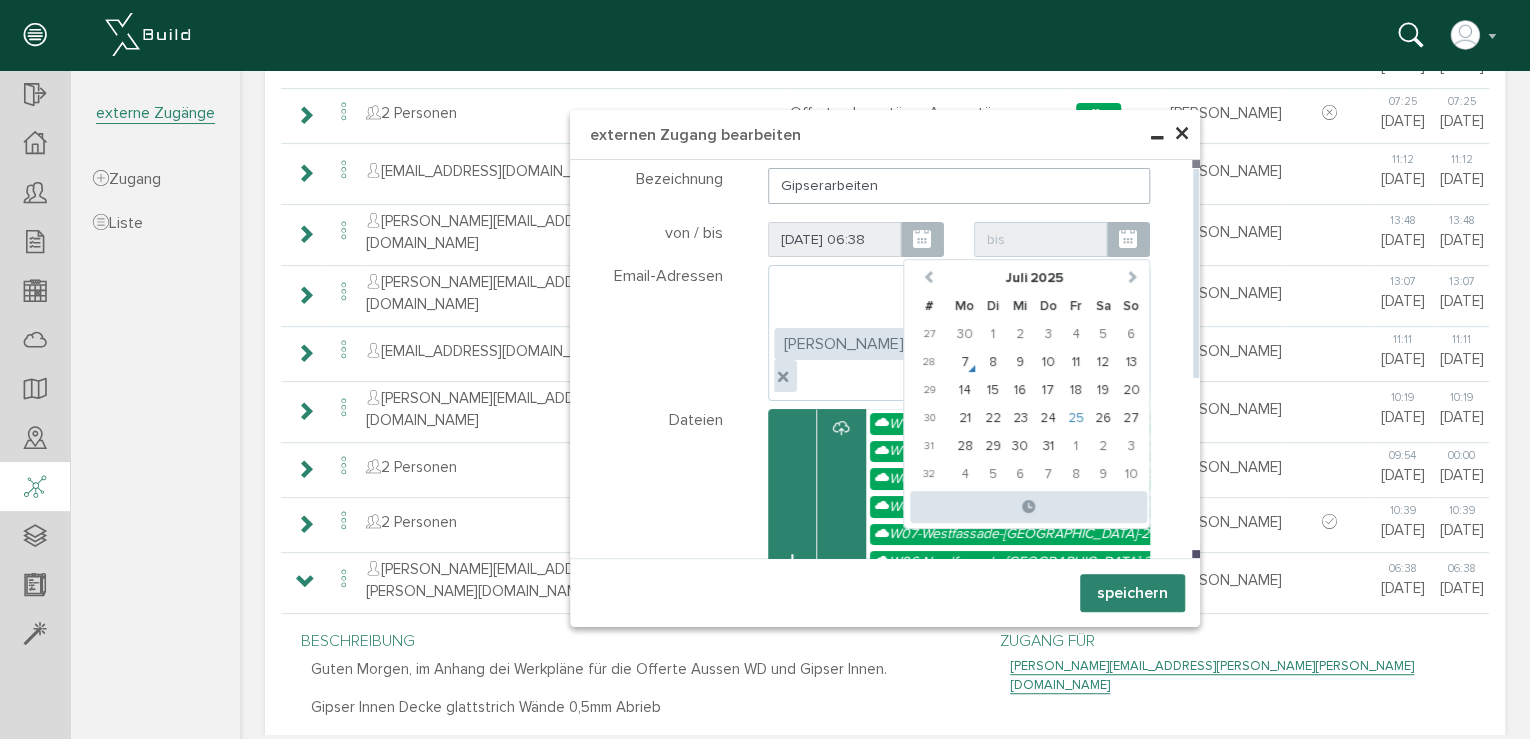 click on "25" at bounding box center (1076, 418) 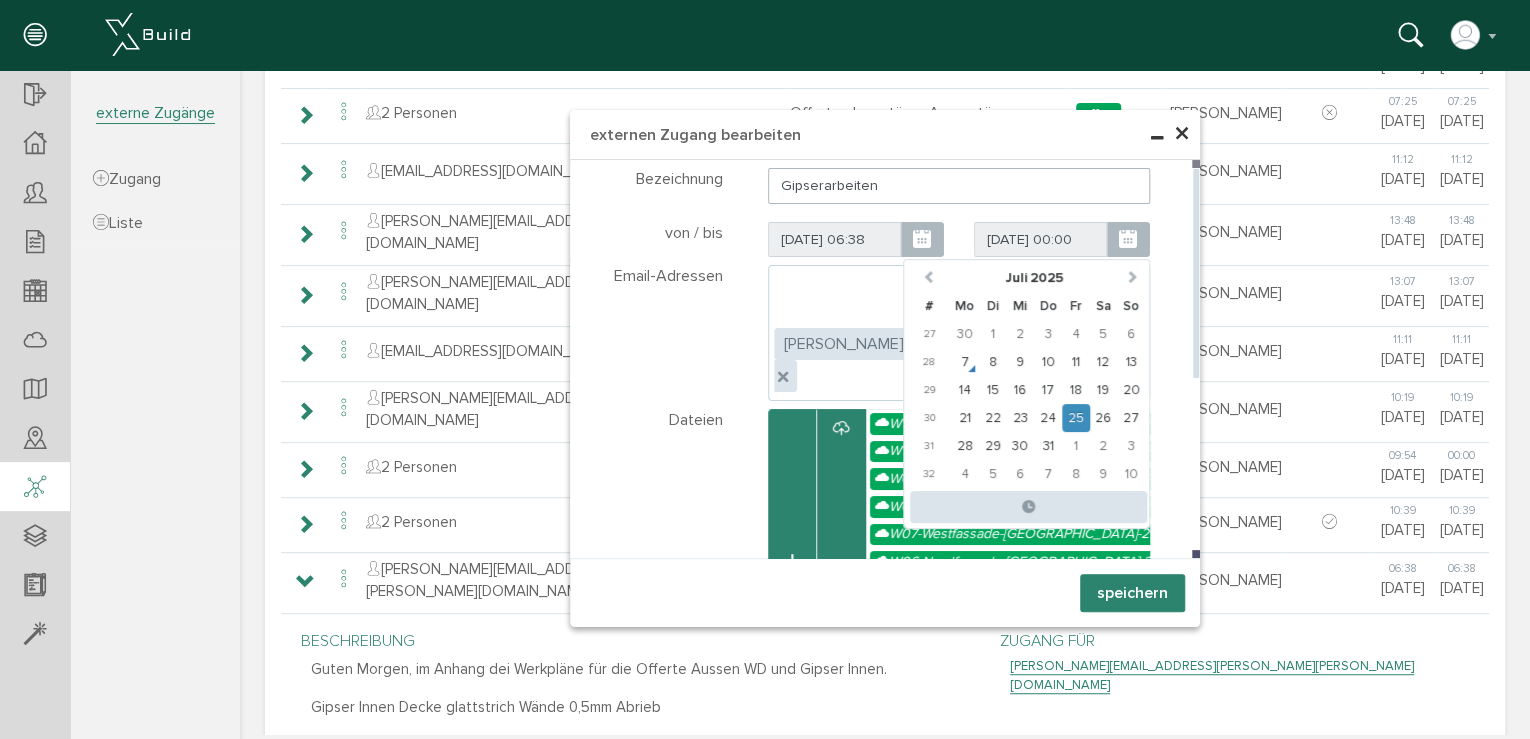 click on "W10-Treppenplan_Grundrisse-[GEOGRAPHIC_DATA]-27-02-20-REV(1).pdf   W10-Treppenplan_Grundrisse-[GEOGRAPHIC_DATA]-27-02-20-REV.pdf   W09-Ostfassade-[GEOGRAPHIC_DATA]-27-02-20-REV.pdf   W08-Südfassade-[GEOGRAPHIC_DATA]-27-02-20-REV (1).pdf   W07-[GEOGRAPHIC_DATA]-[GEOGRAPHIC_DATA]-27-02-20-REV.pdf   W06-Nordfassade-[GEOGRAPHIC_DATA]-27-02-20-REV.pdf   W05-Schnitt_B-B-[GEOGRAPHIC_DATA]-27-02-20-REV.pdf   W04-Schnitt_A-A-Hägendorf-27-02-20-REV.pdf   W03-Obergeschoss-Hägendorf-27-02-20-REV.pdf   W02-Erdgeschoss-[GEOGRAPHIC_DATA]-27-02-20-REV.pdf   W01-Untergeschoss-Hägendorf-27-02-20-REV.pdf" at bounding box center [959, 562] 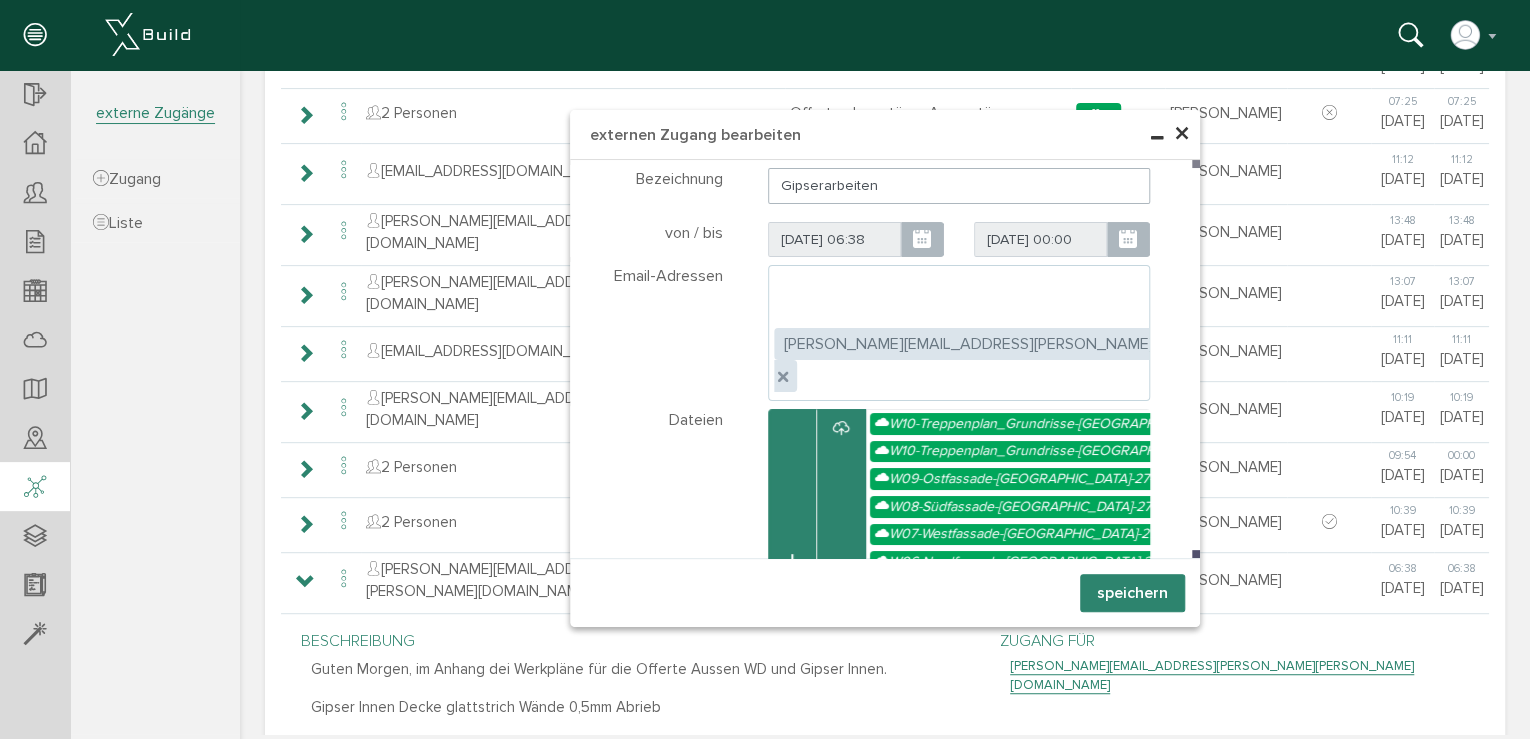 click on "speichern" at bounding box center [1132, 593] 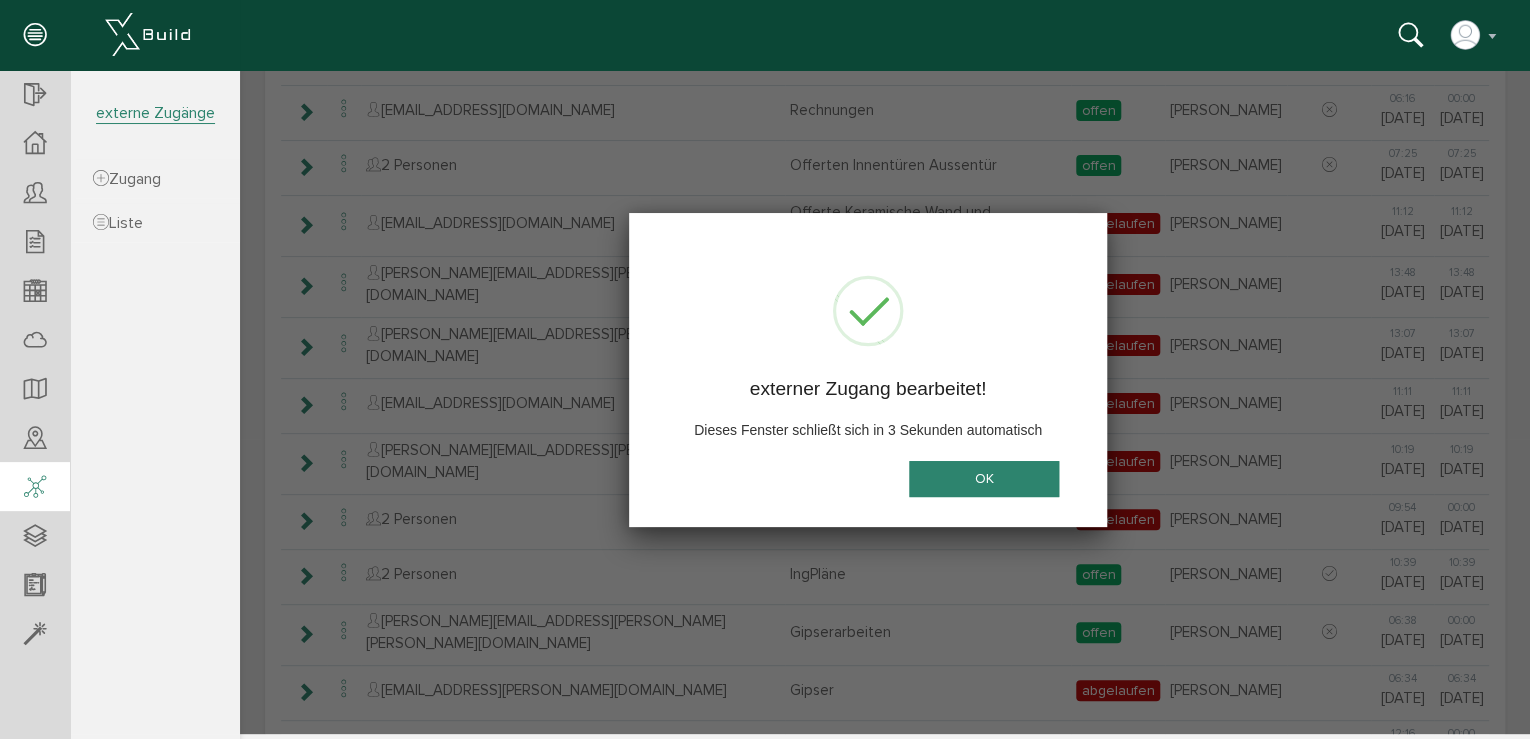 click on "OK" at bounding box center [984, 479] 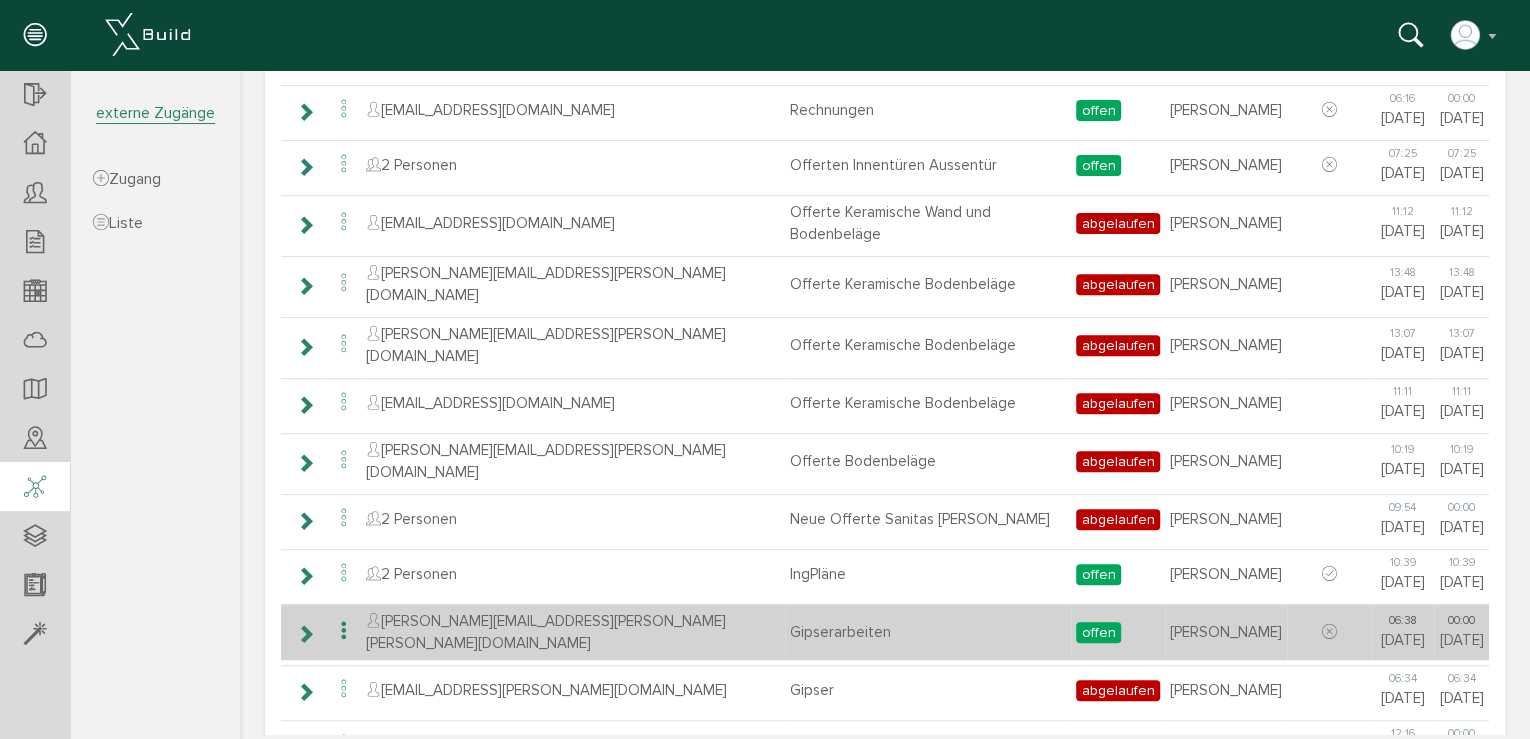 click at bounding box center (305, 634) 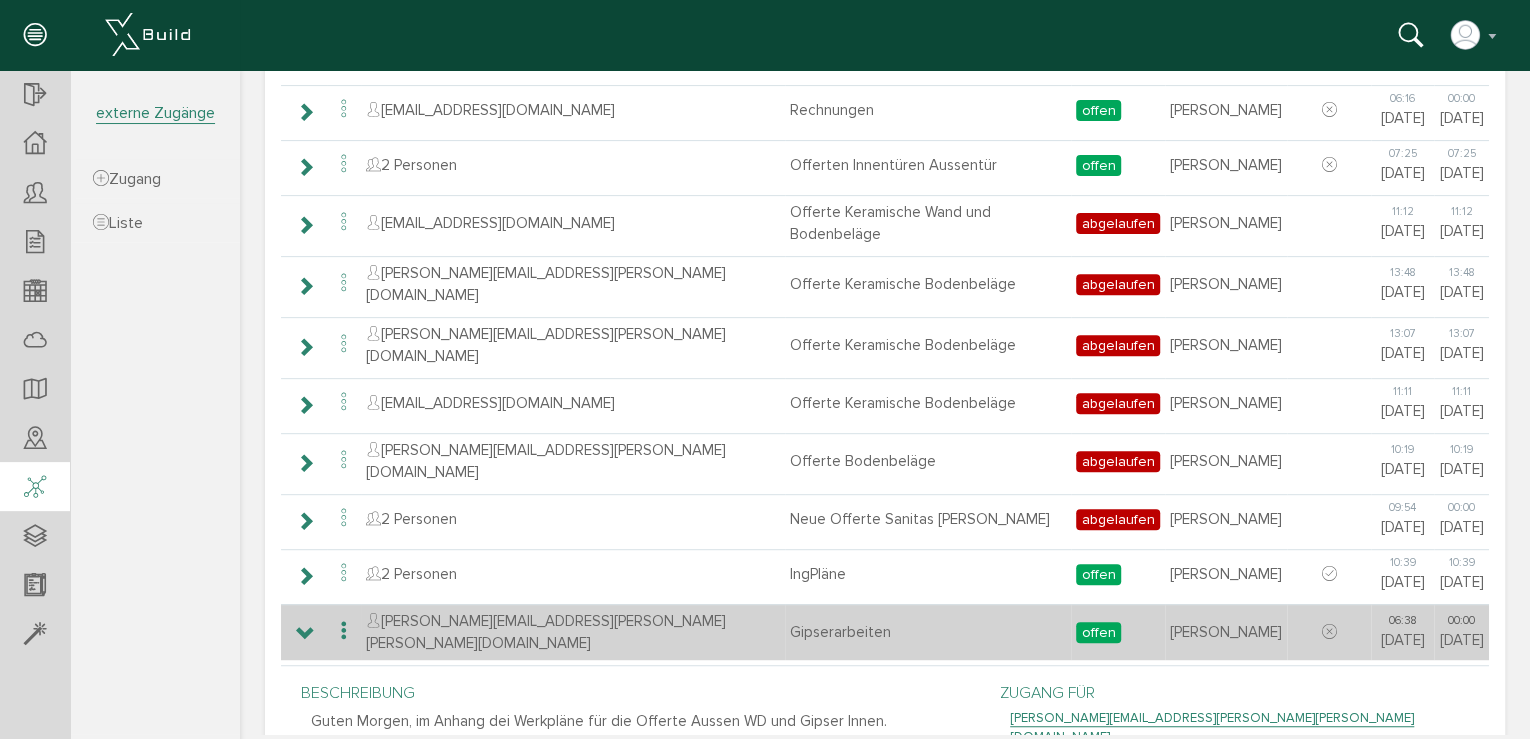 click at bounding box center (344, 631) 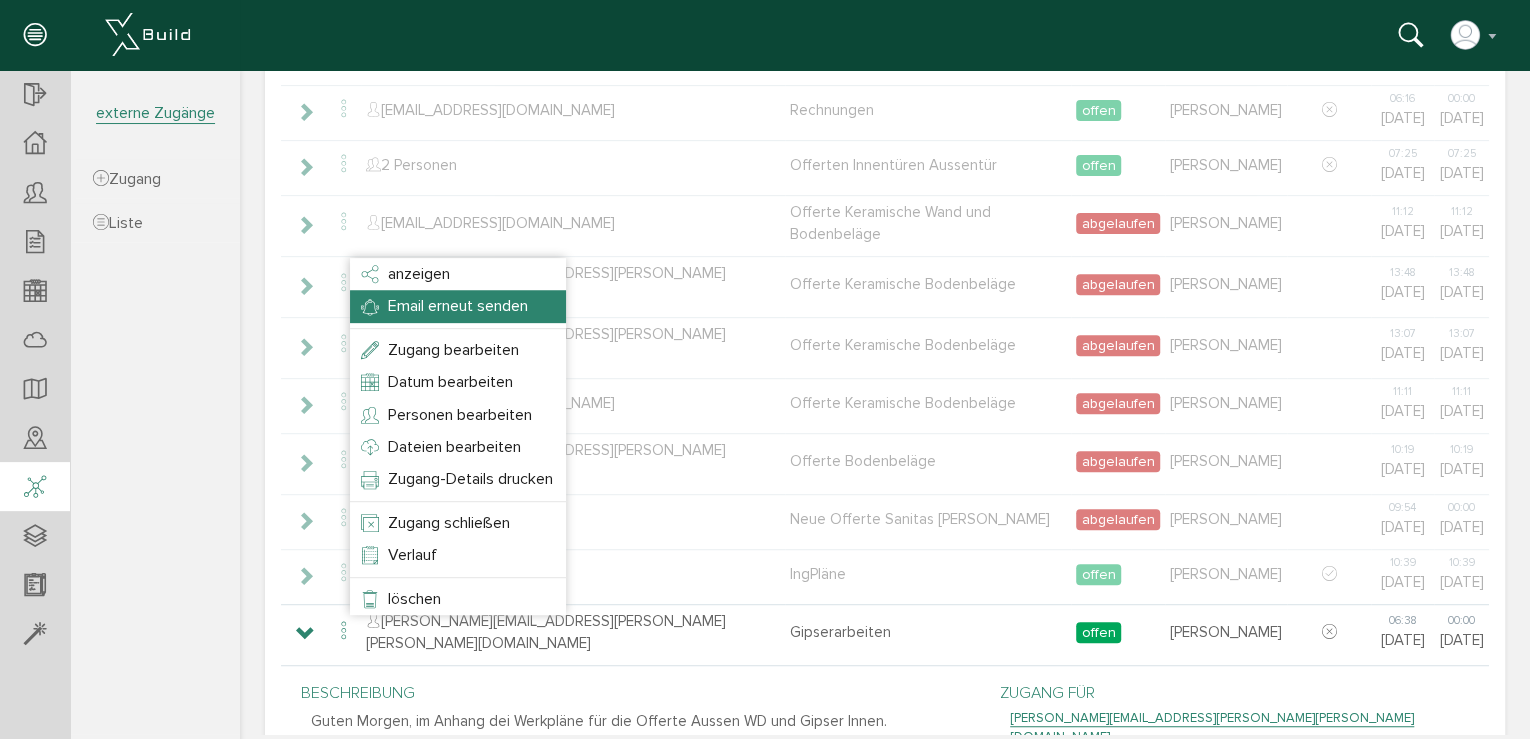 click on "Email erneut senden" at bounding box center [458, 306] 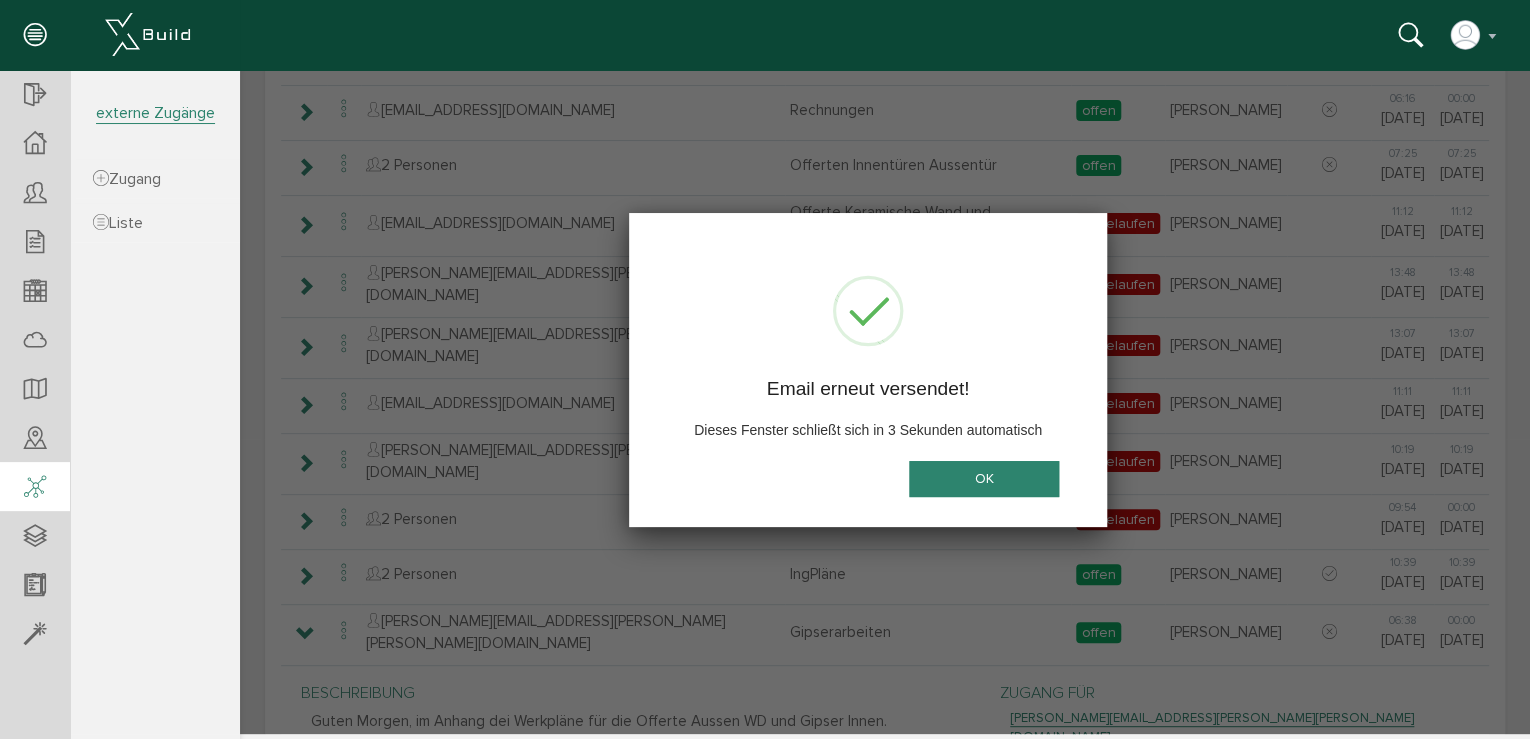 click on "OK" at bounding box center (984, 479) 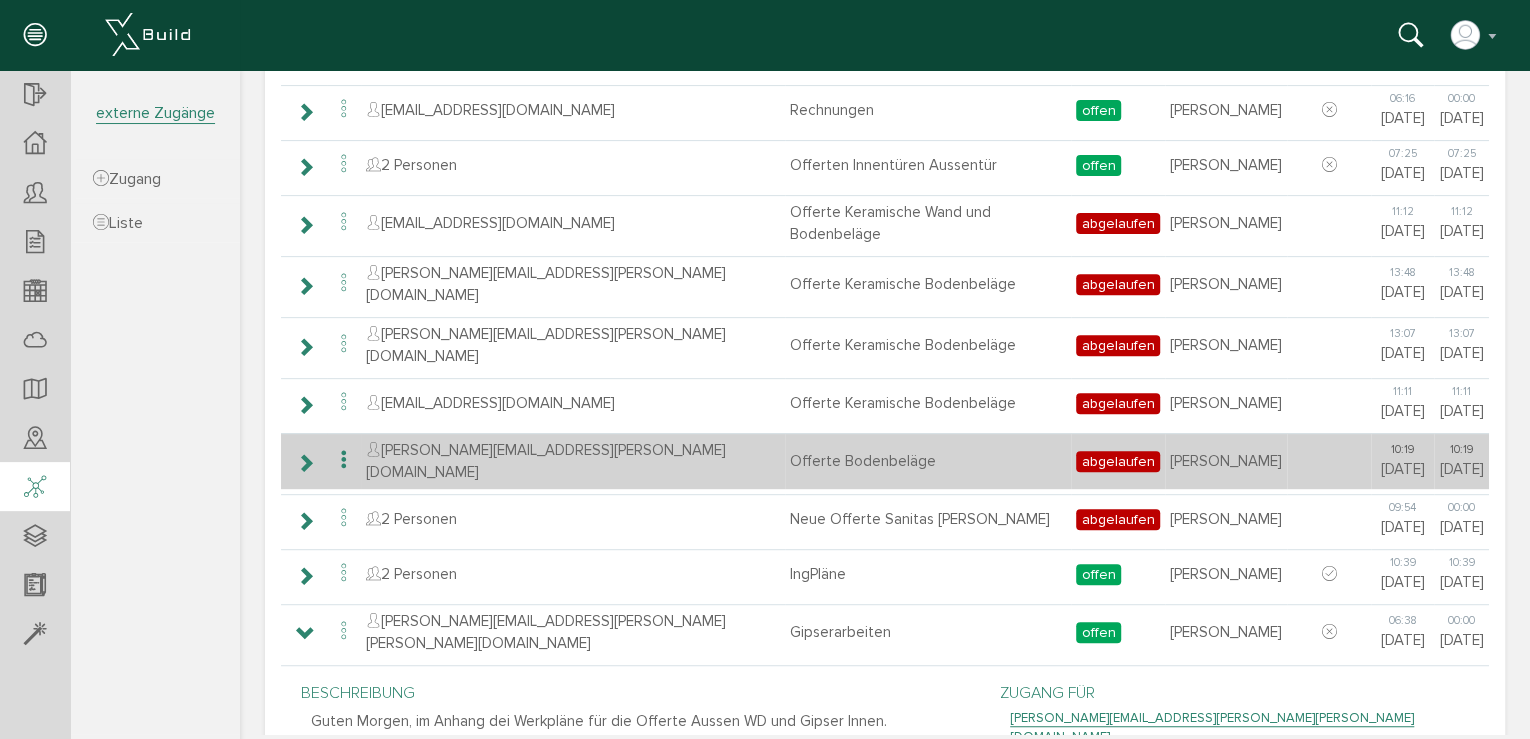 click at bounding box center [305, 463] 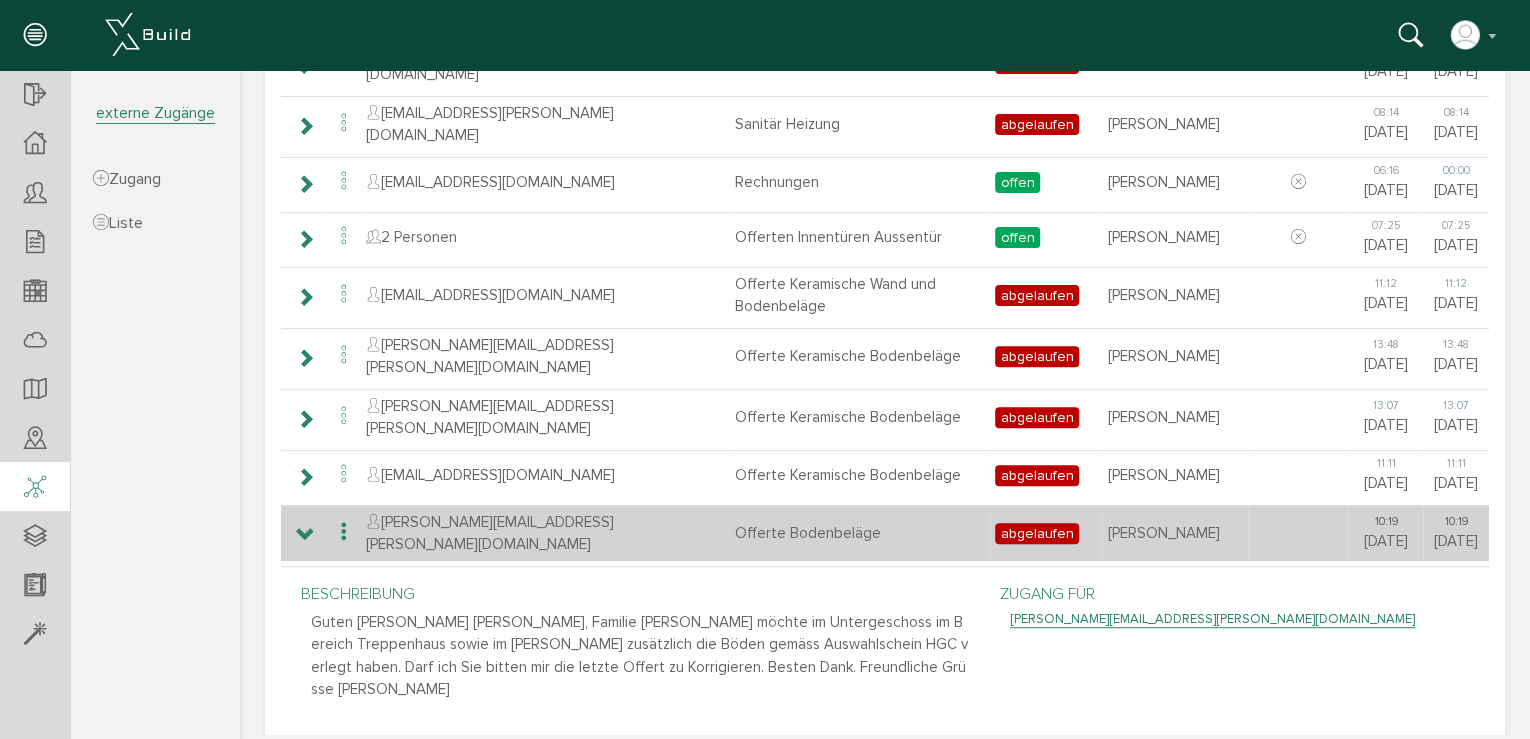 scroll, scrollTop: 160, scrollLeft: 0, axis: vertical 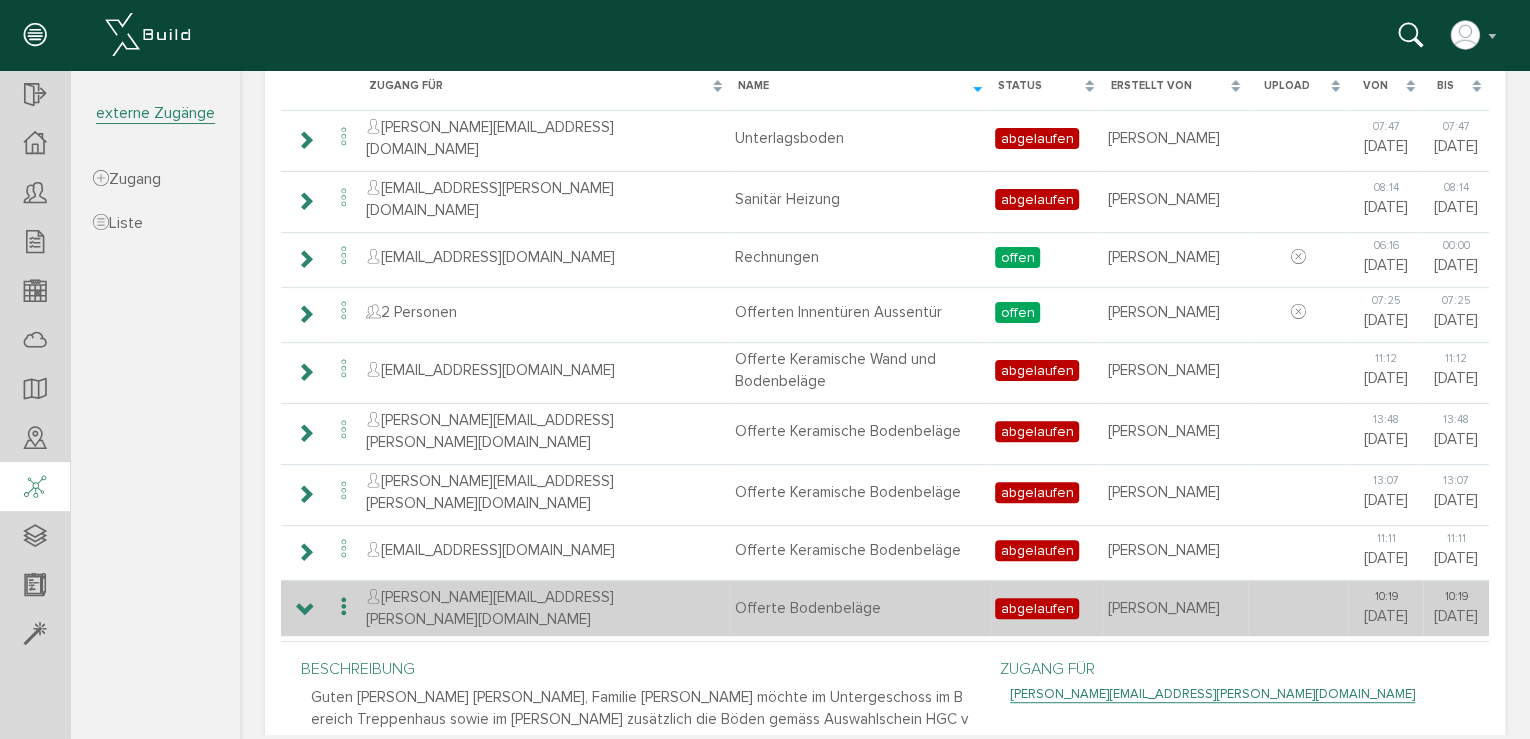 click at bounding box center [305, 610] 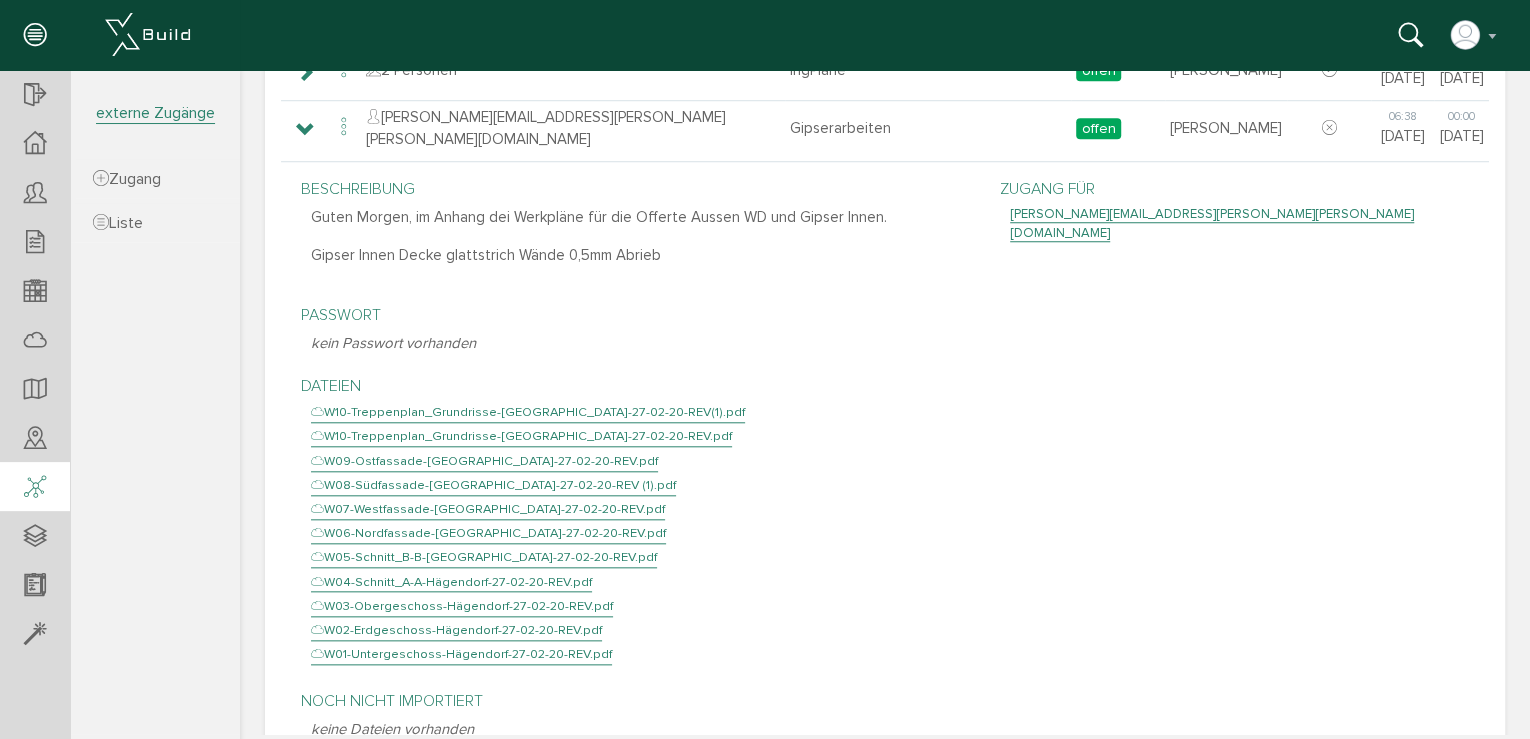 scroll, scrollTop: 800, scrollLeft: 0, axis: vertical 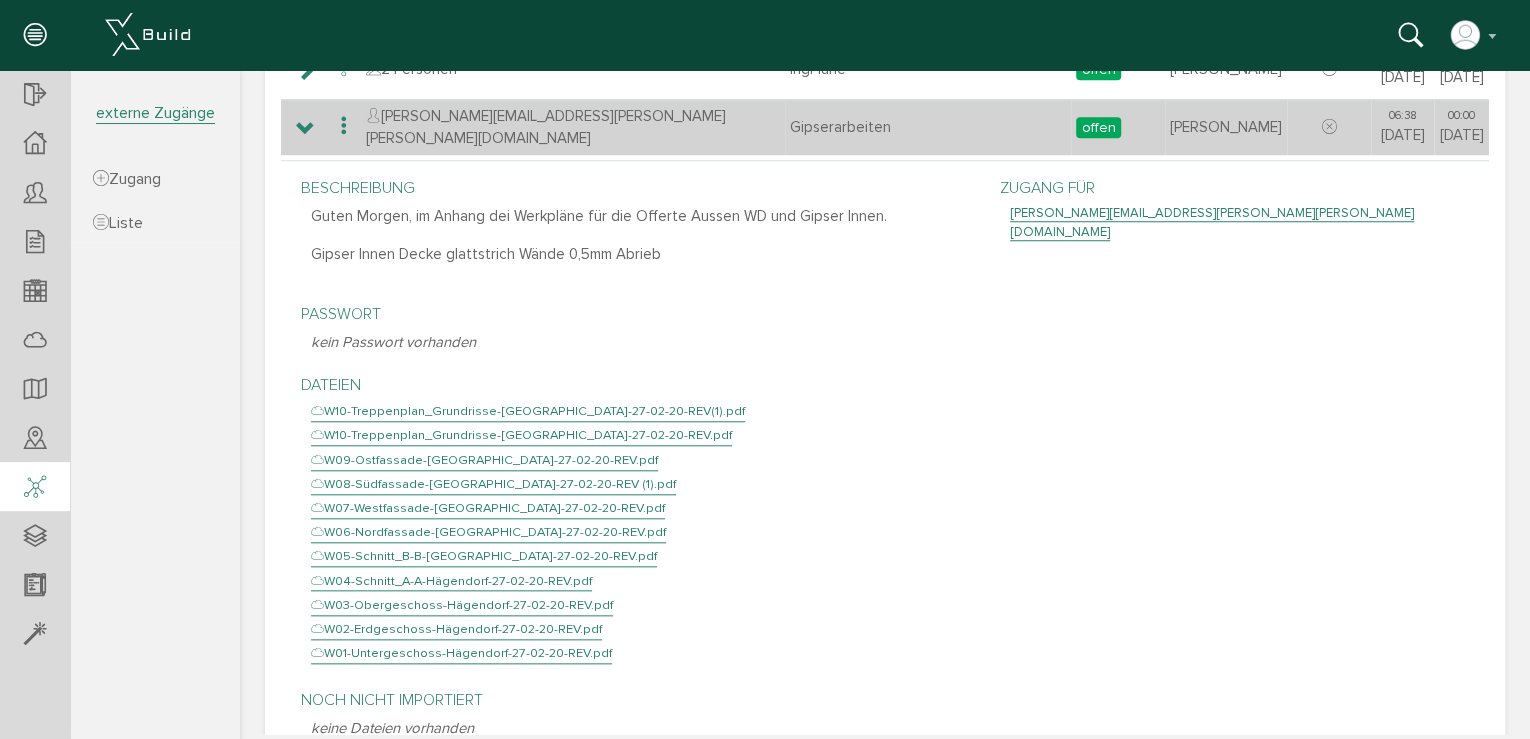click at bounding box center (344, 126) 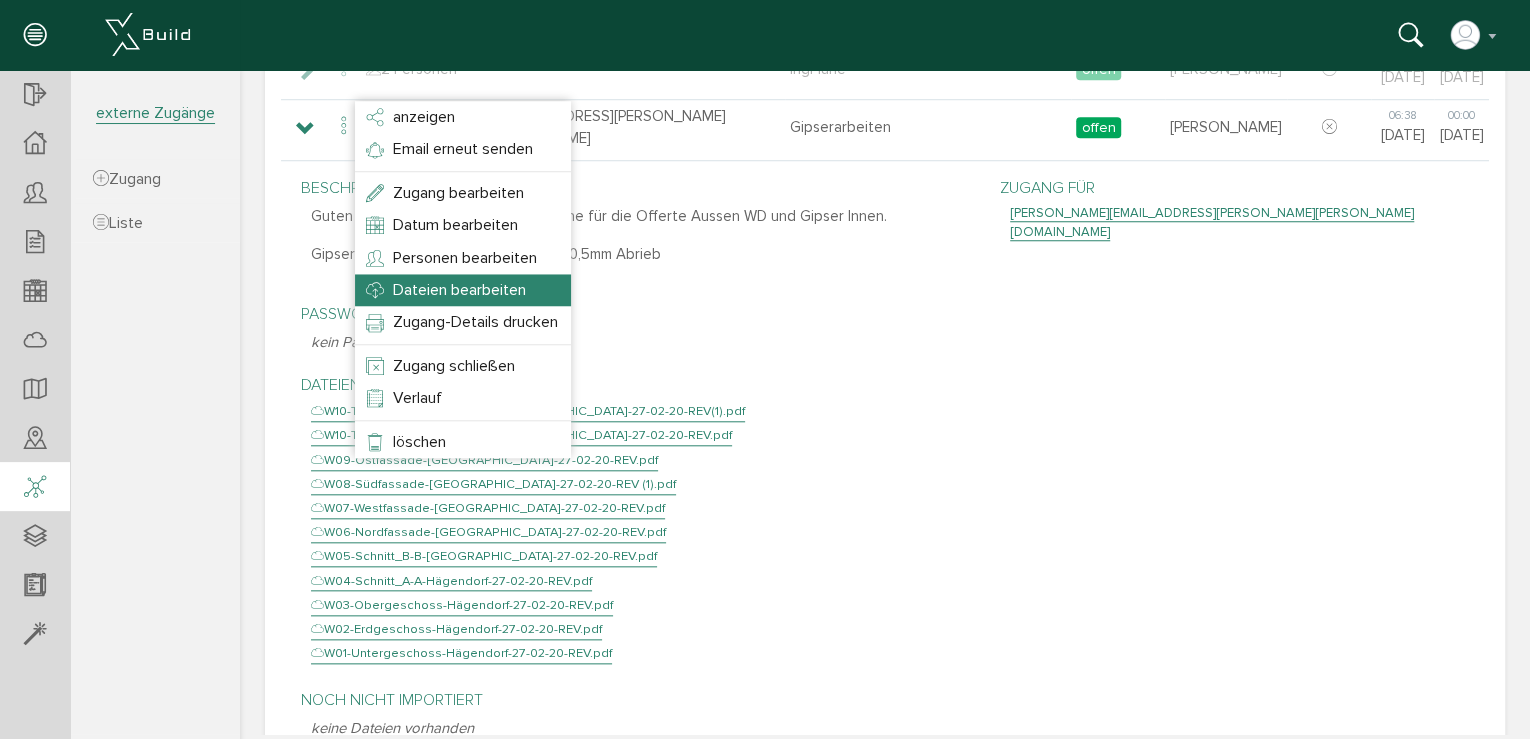 click on "Dateien bearbeiten" at bounding box center (459, 290) 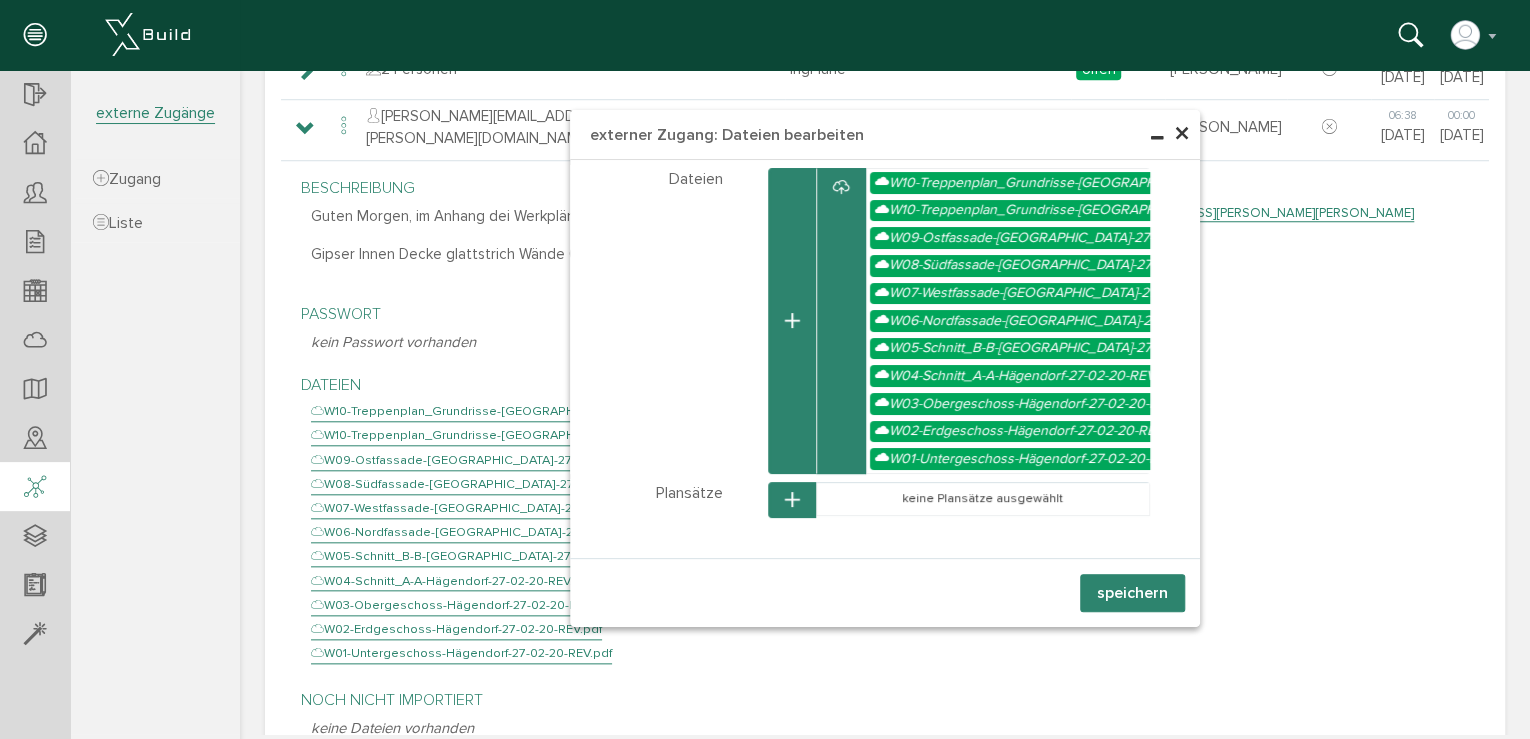 click at bounding box center [792, 321] 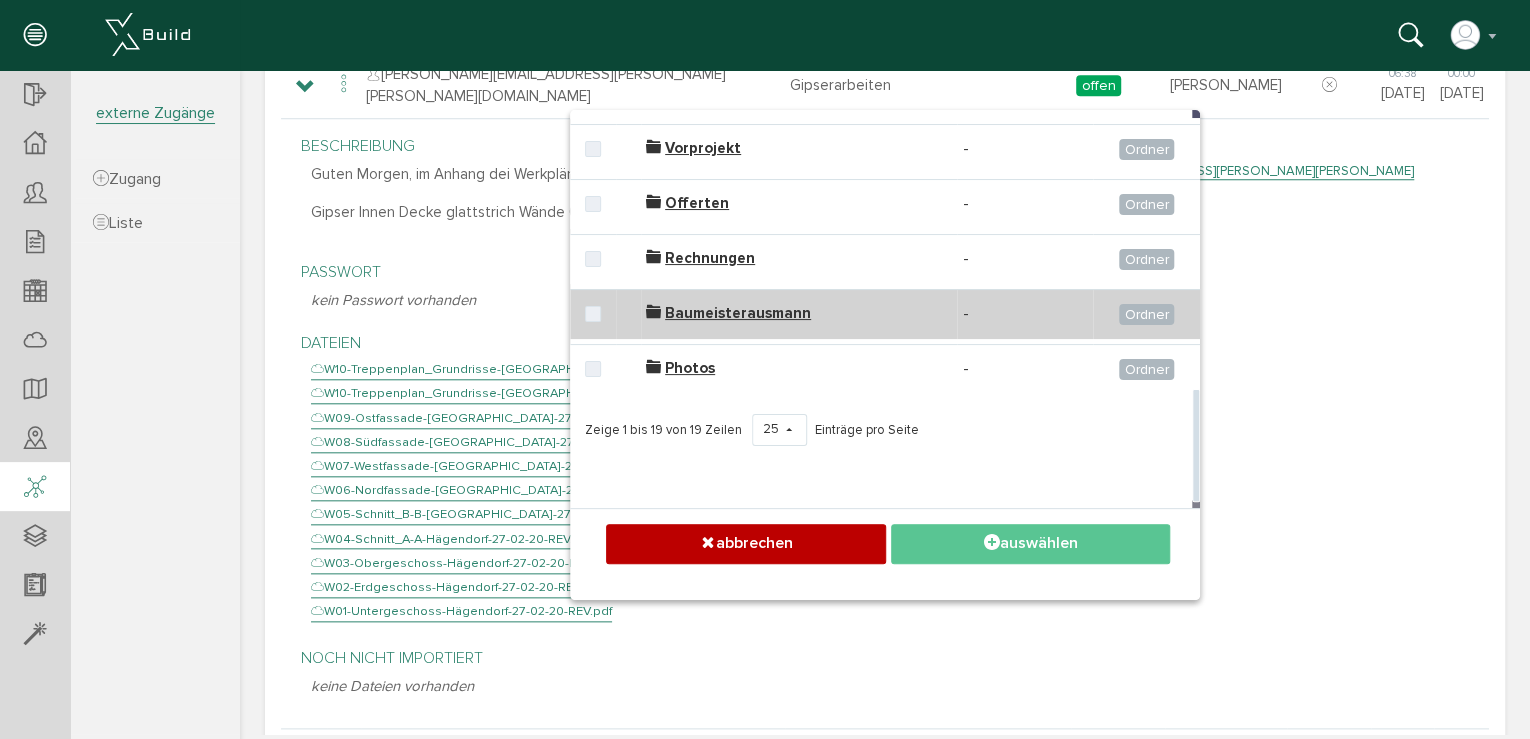scroll, scrollTop: 880, scrollLeft: 0, axis: vertical 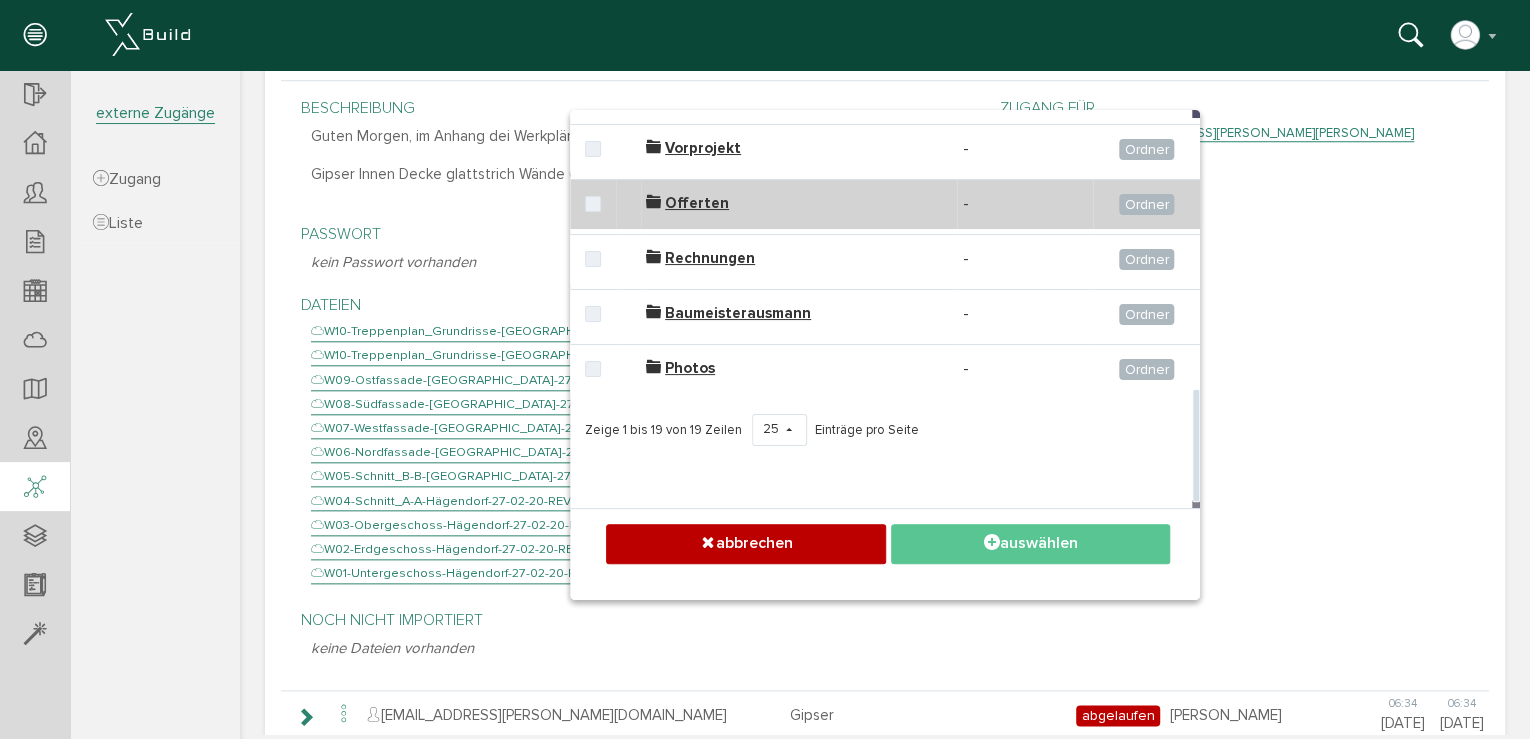 click on "Offerten" at bounding box center (697, 203) 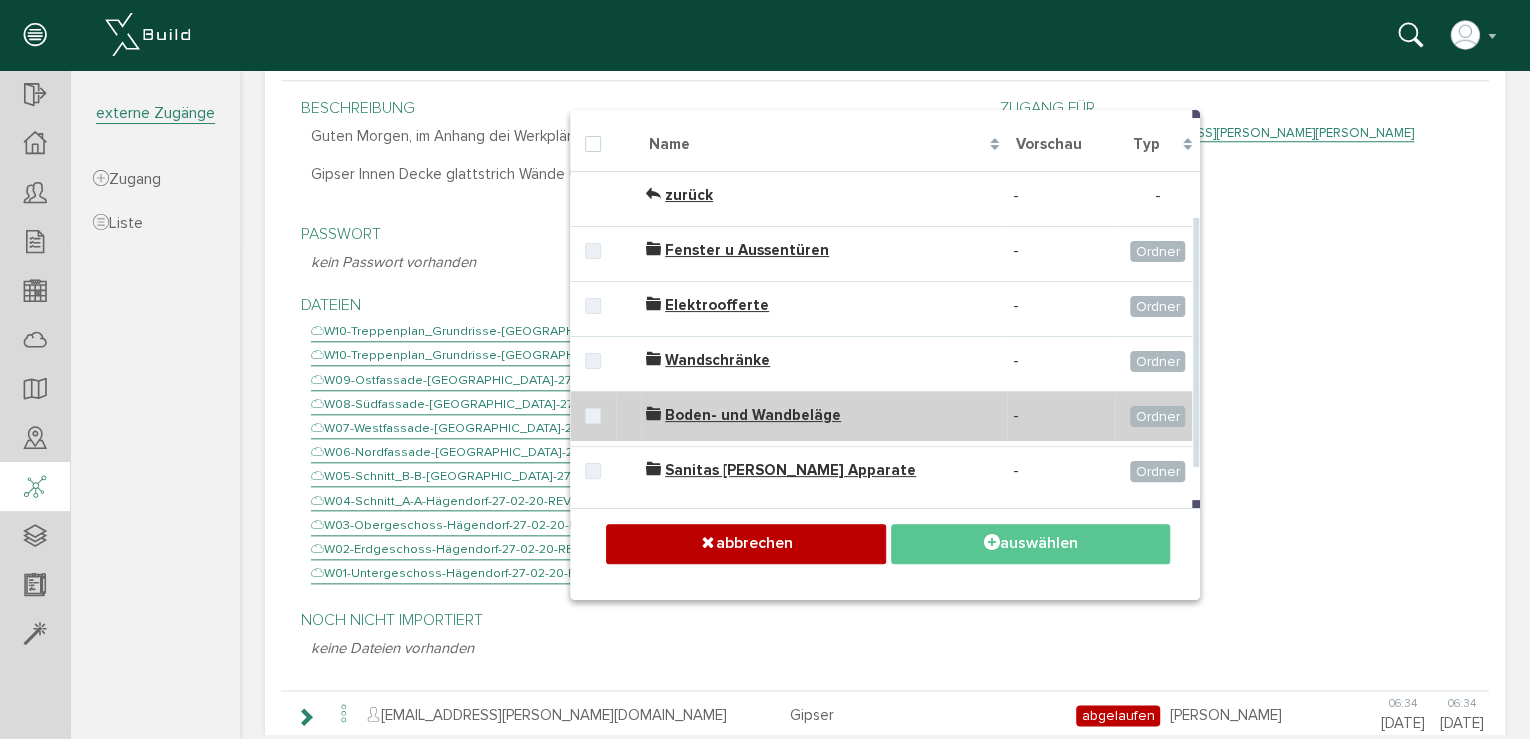 click on "Boden- und Wandbeläge" at bounding box center (753, 415) 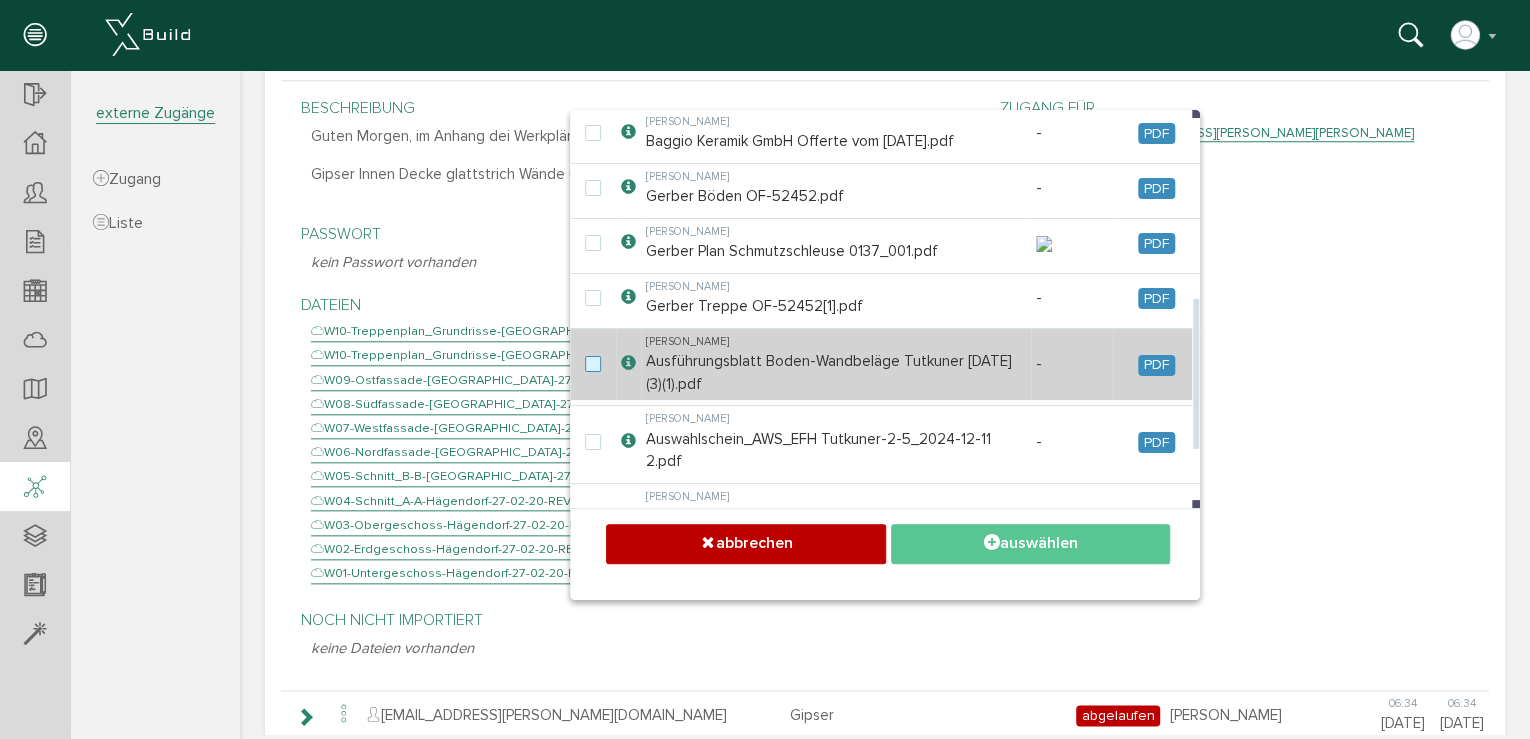 click at bounding box center (597, 365) 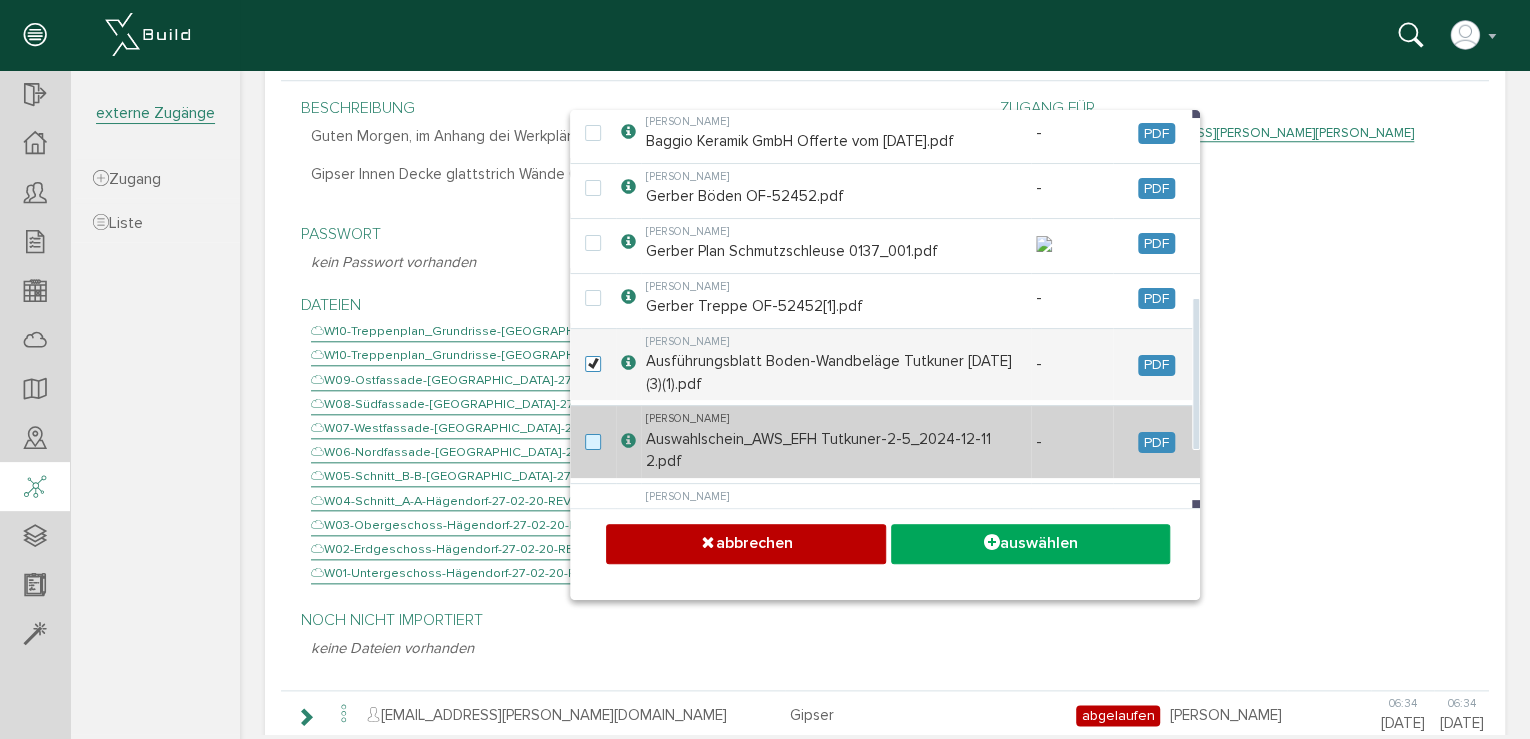 click at bounding box center (597, 443) 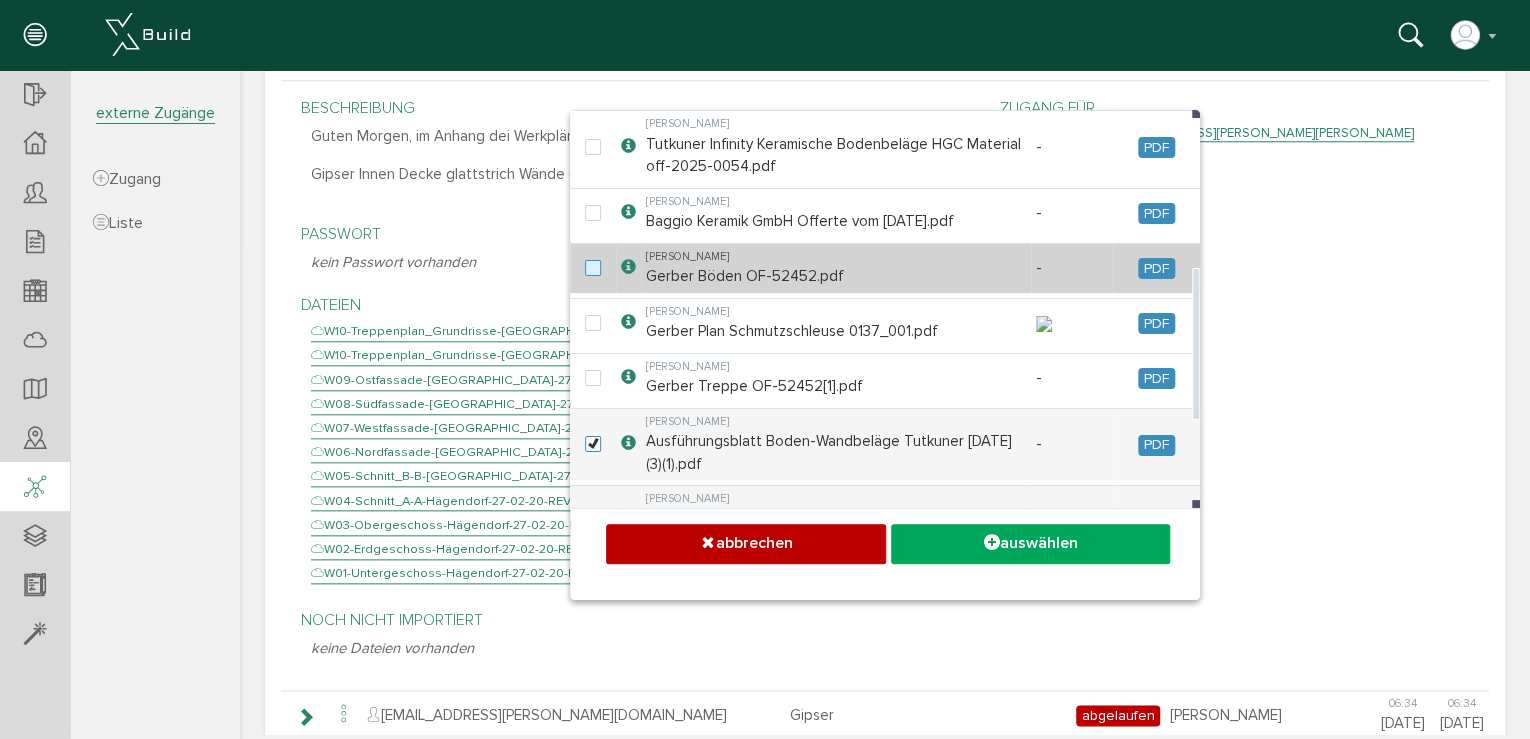 click at bounding box center (597, 269) 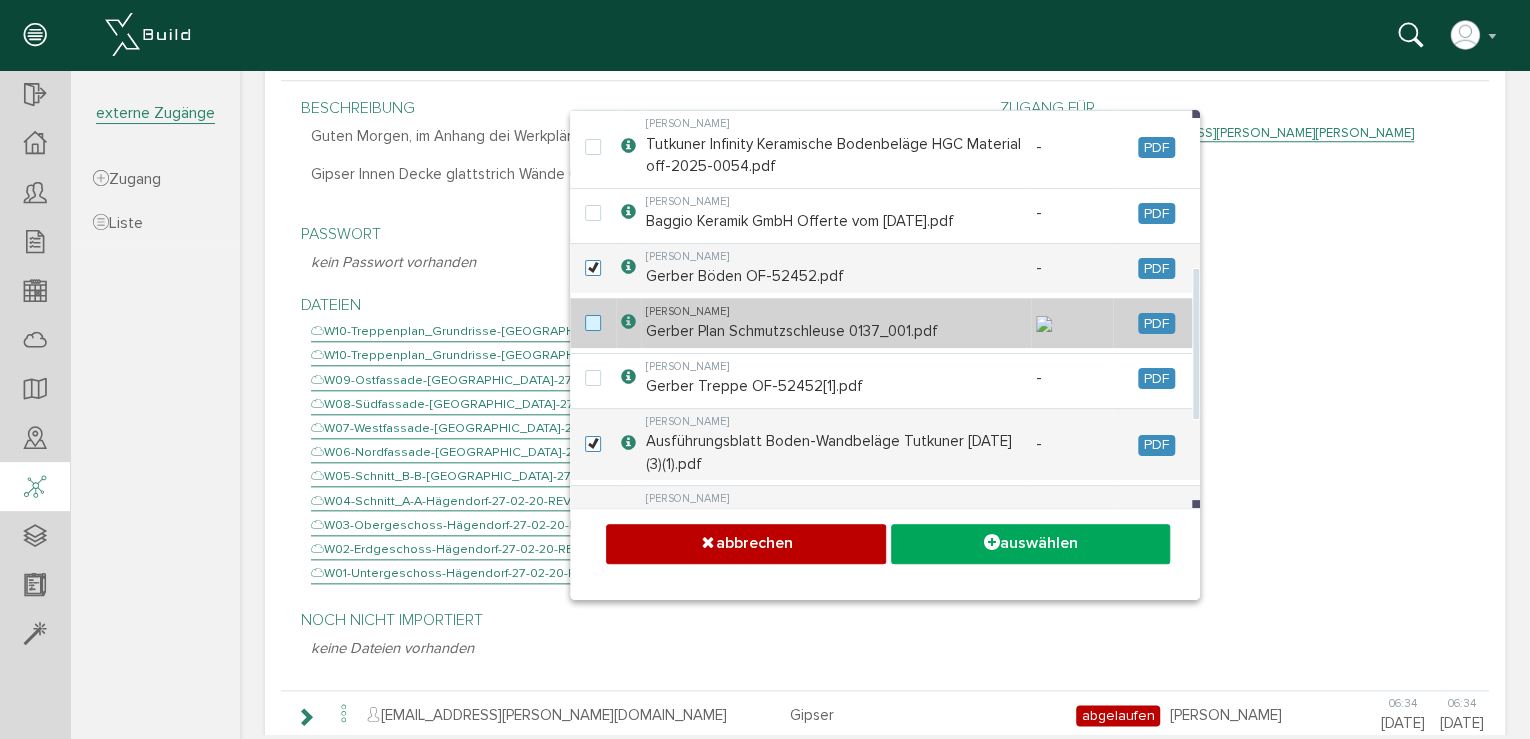 click at bounding box center (597, 324) 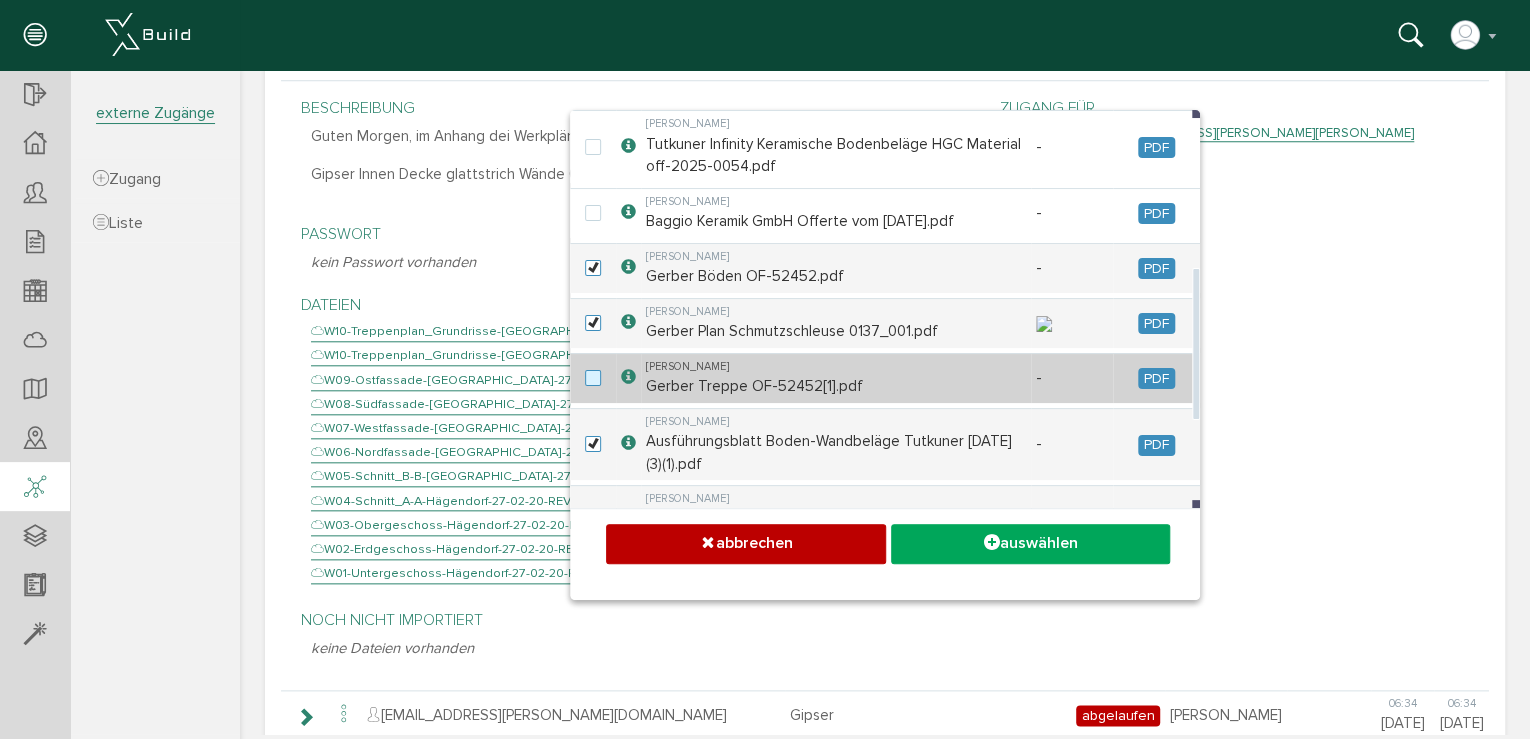 click at bounding box center (597, 379) 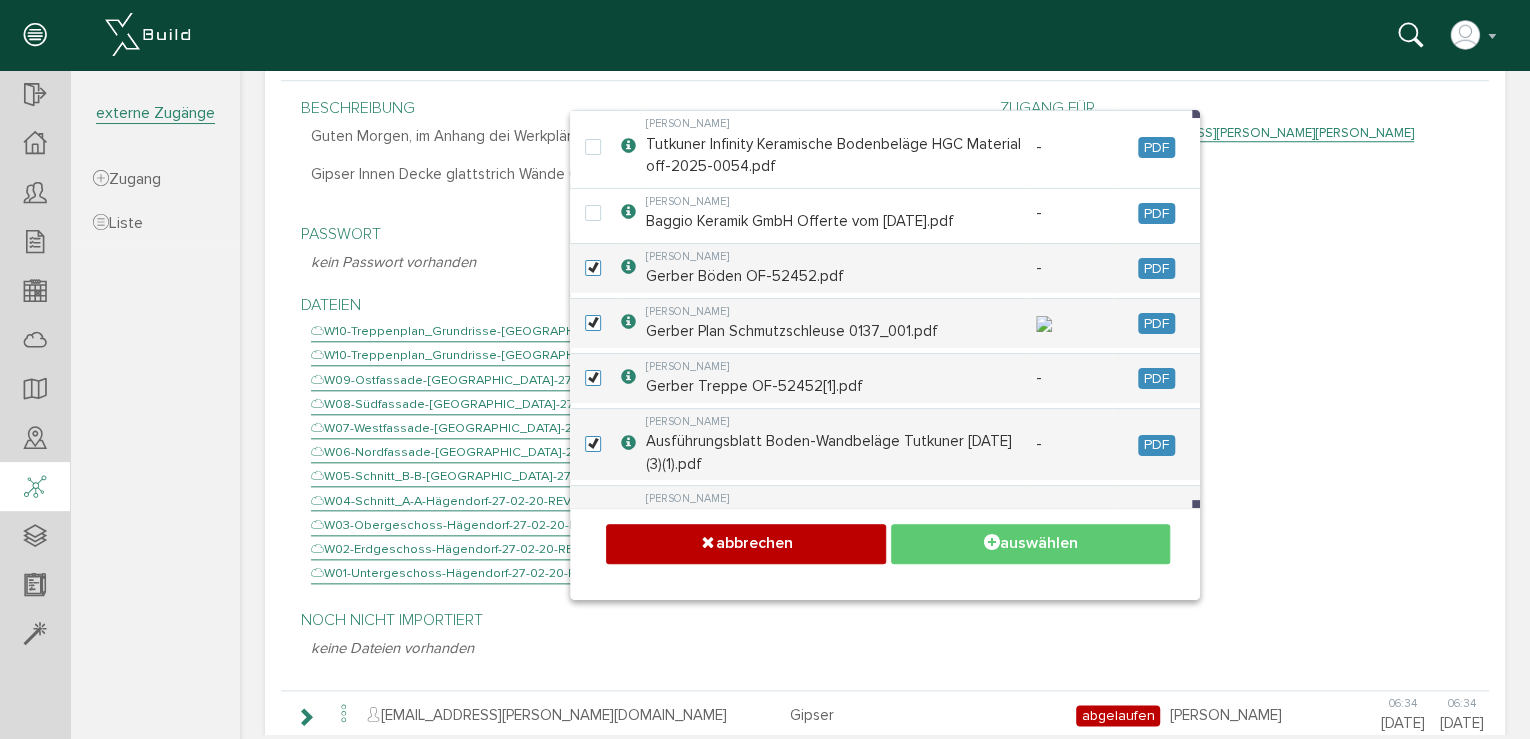 click on "auswählen" at bounding box center [1030, 543] 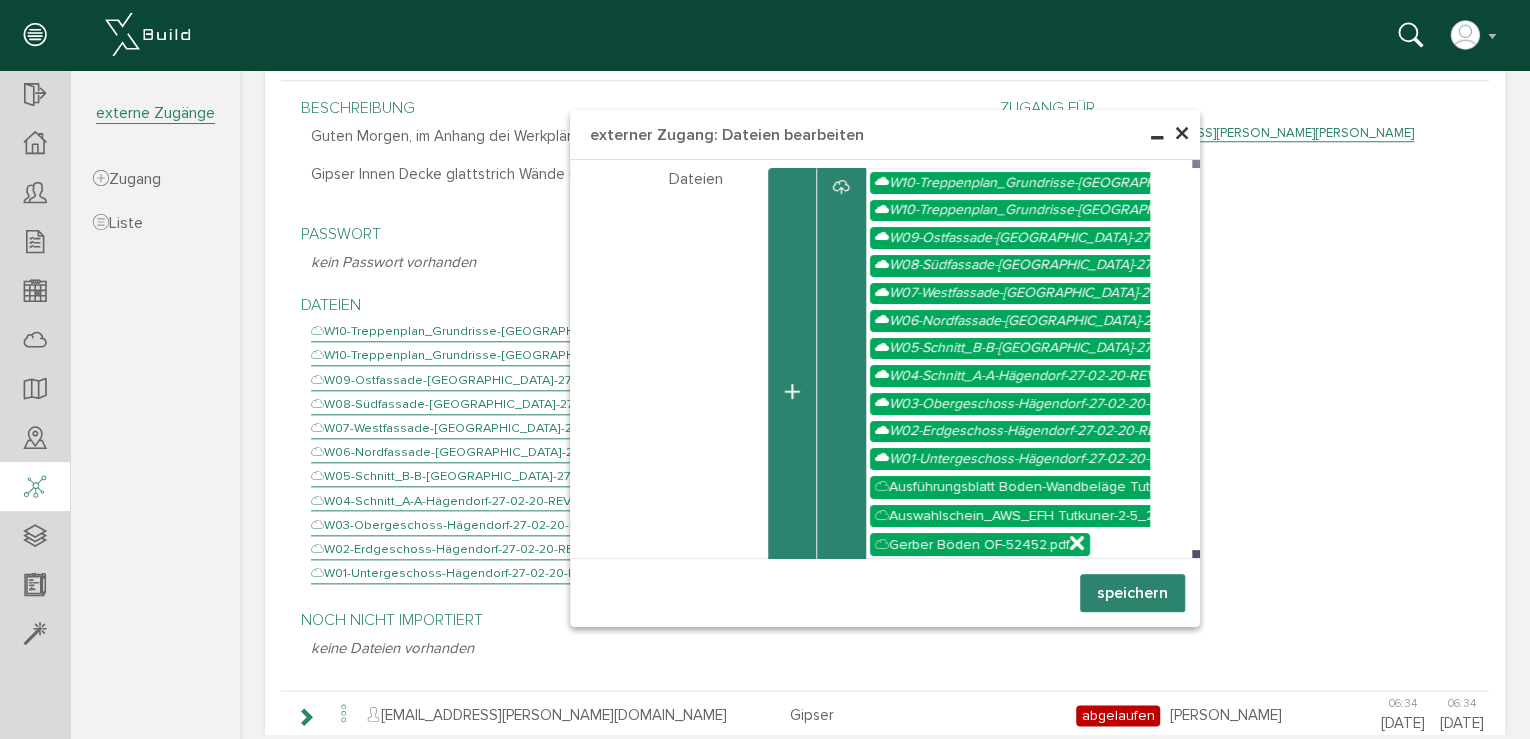 click on "speichern" at bounding box center (1132, 593) 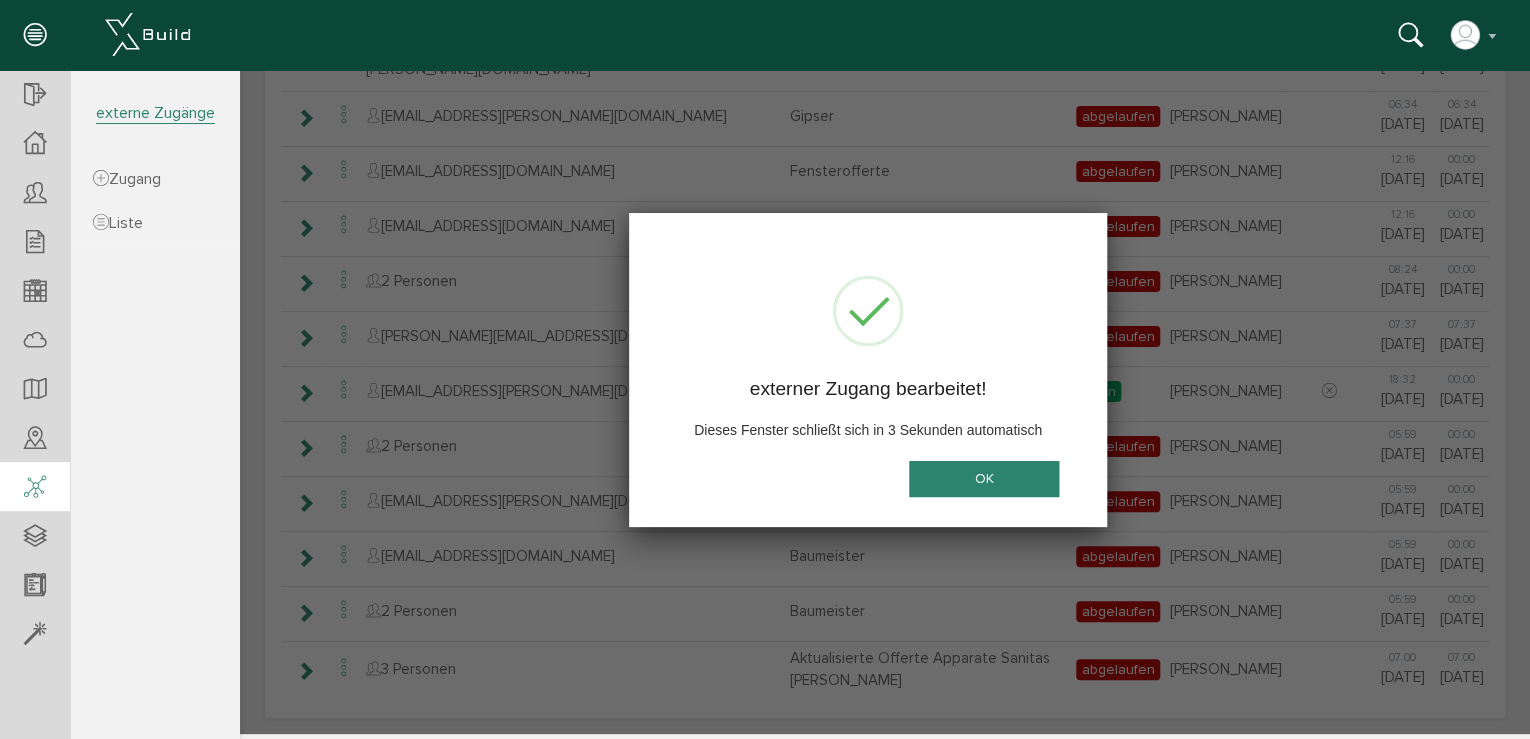 scroll, scrollTop: 827, scrollLeft: 0, axis: vertical 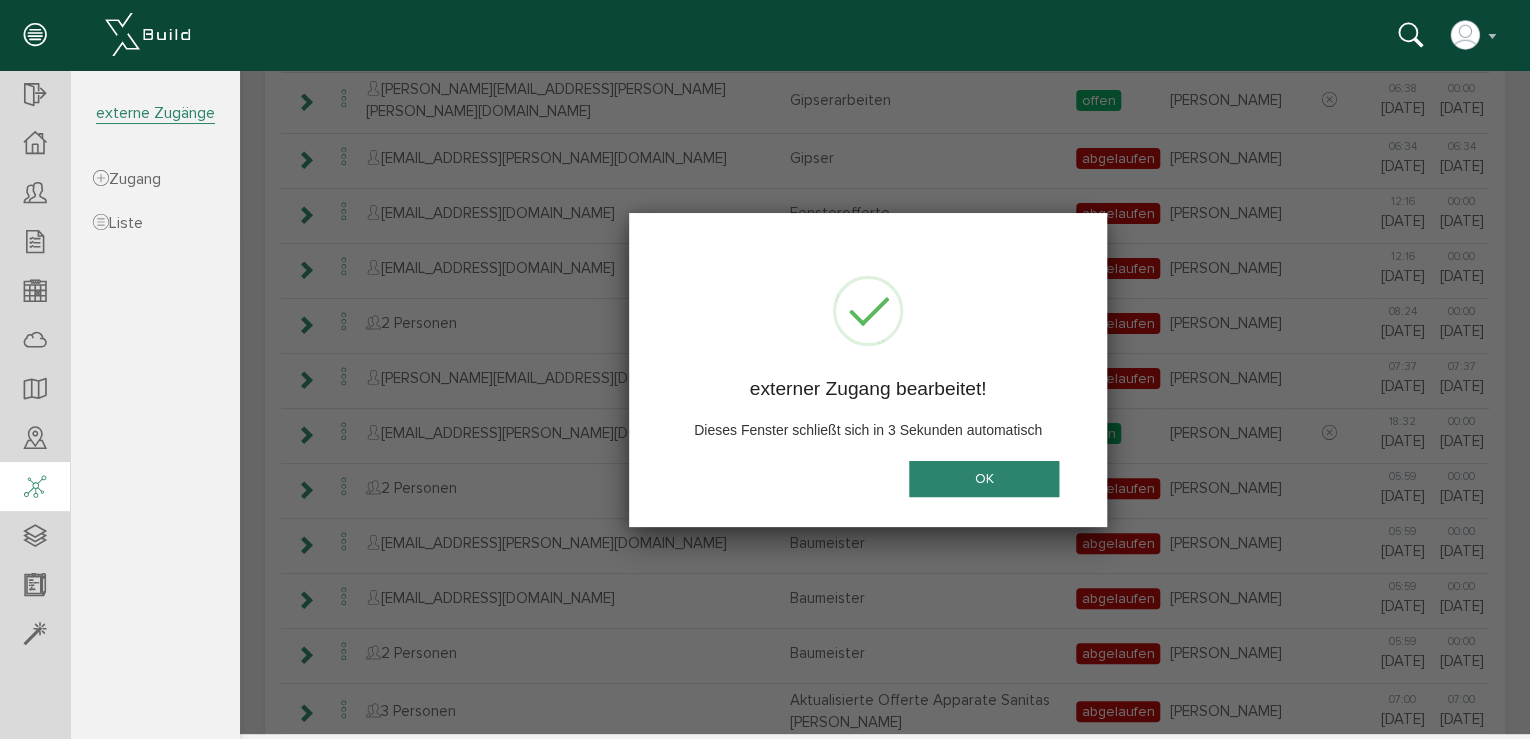 click on "OK" at bounding box center (984, 479) 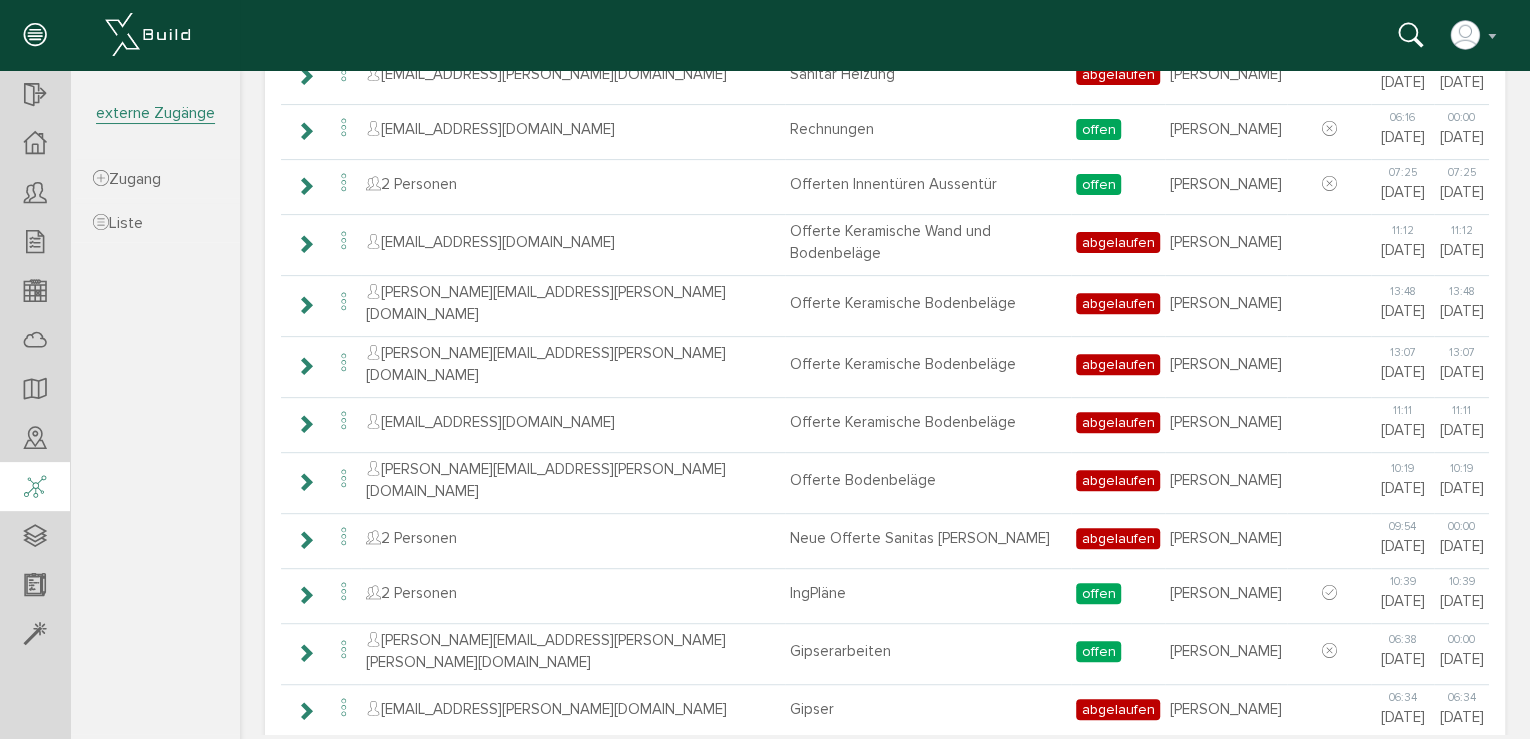 scroll, scrollTop: 267, scrollLeft: 0, axis: vertical 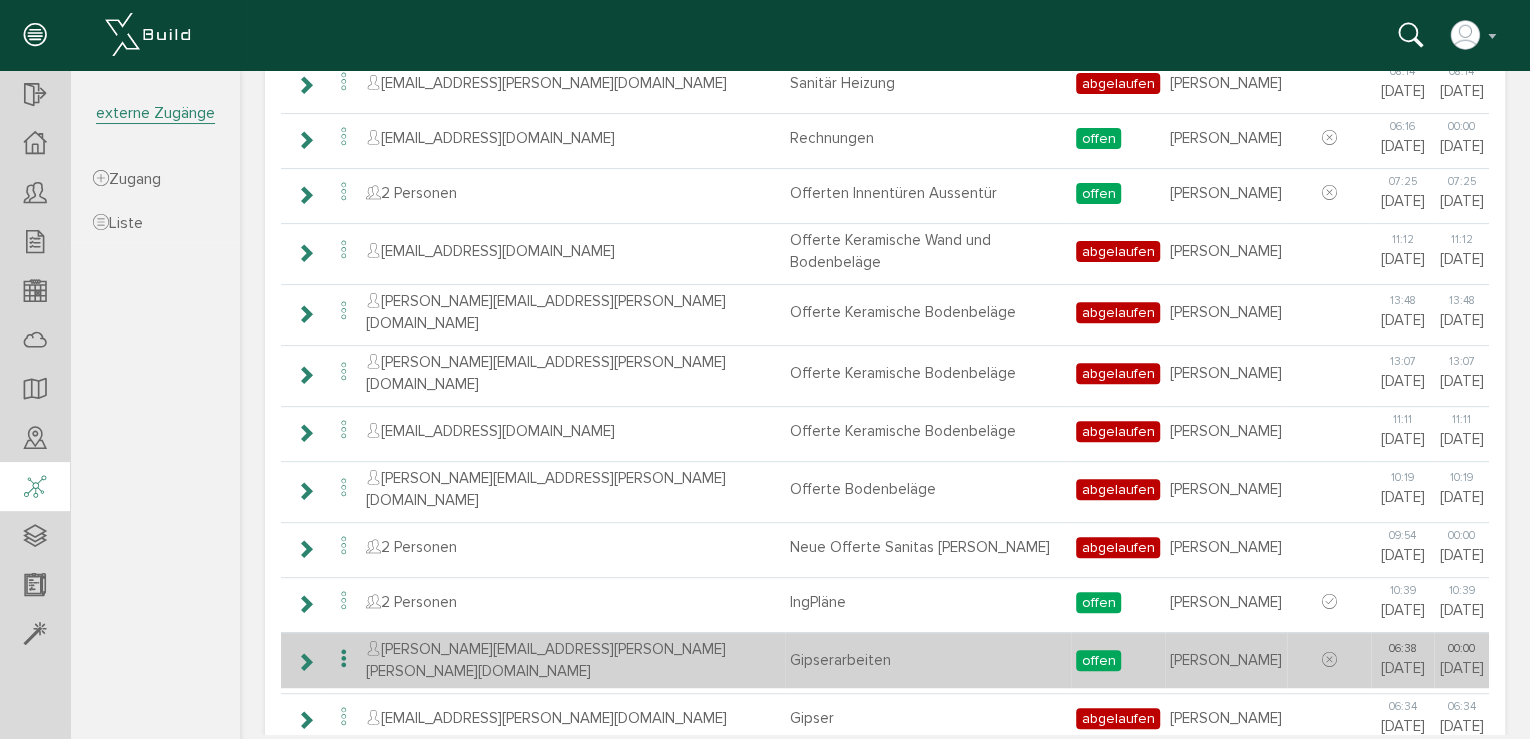 click at bounding box center (305, 662) 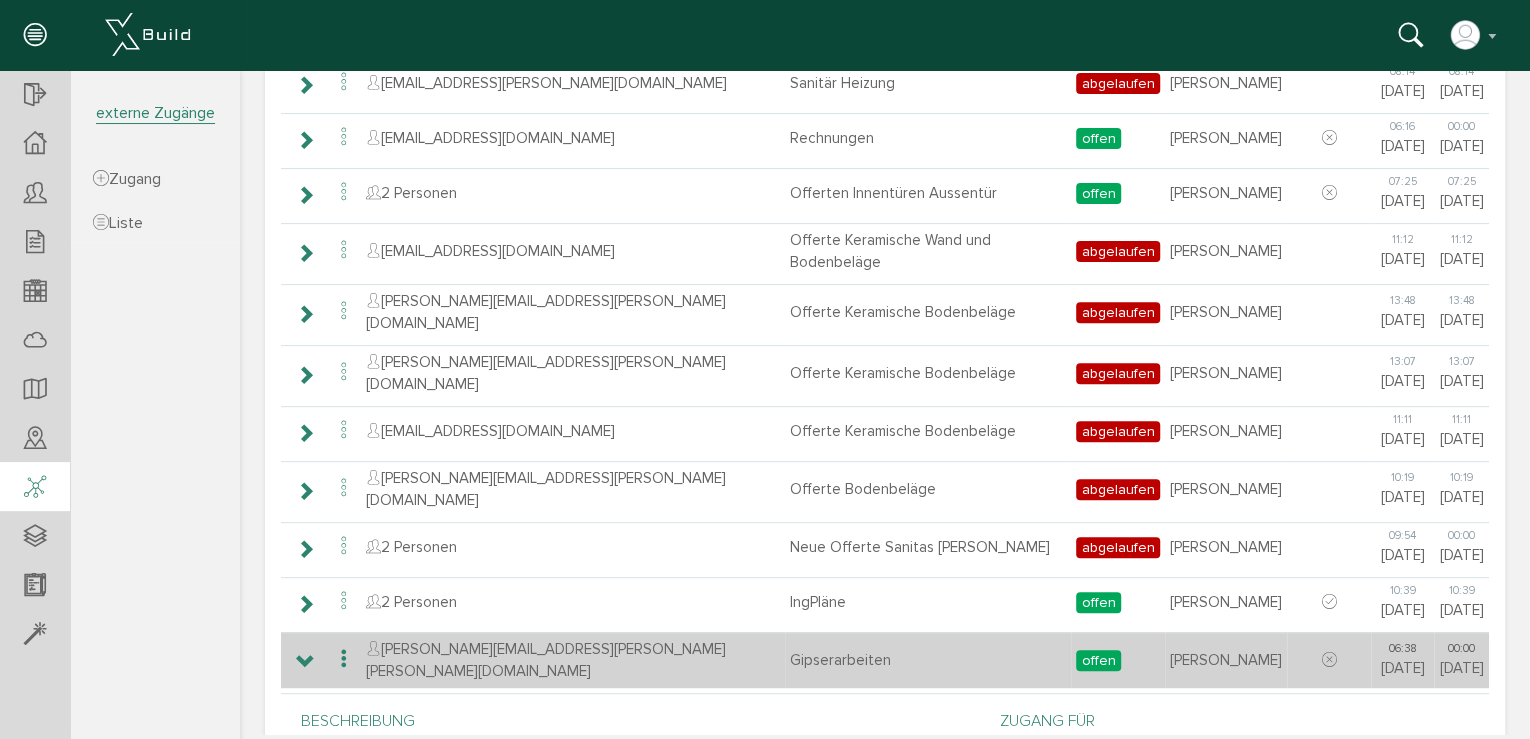 click at bounding box center (344, 659) 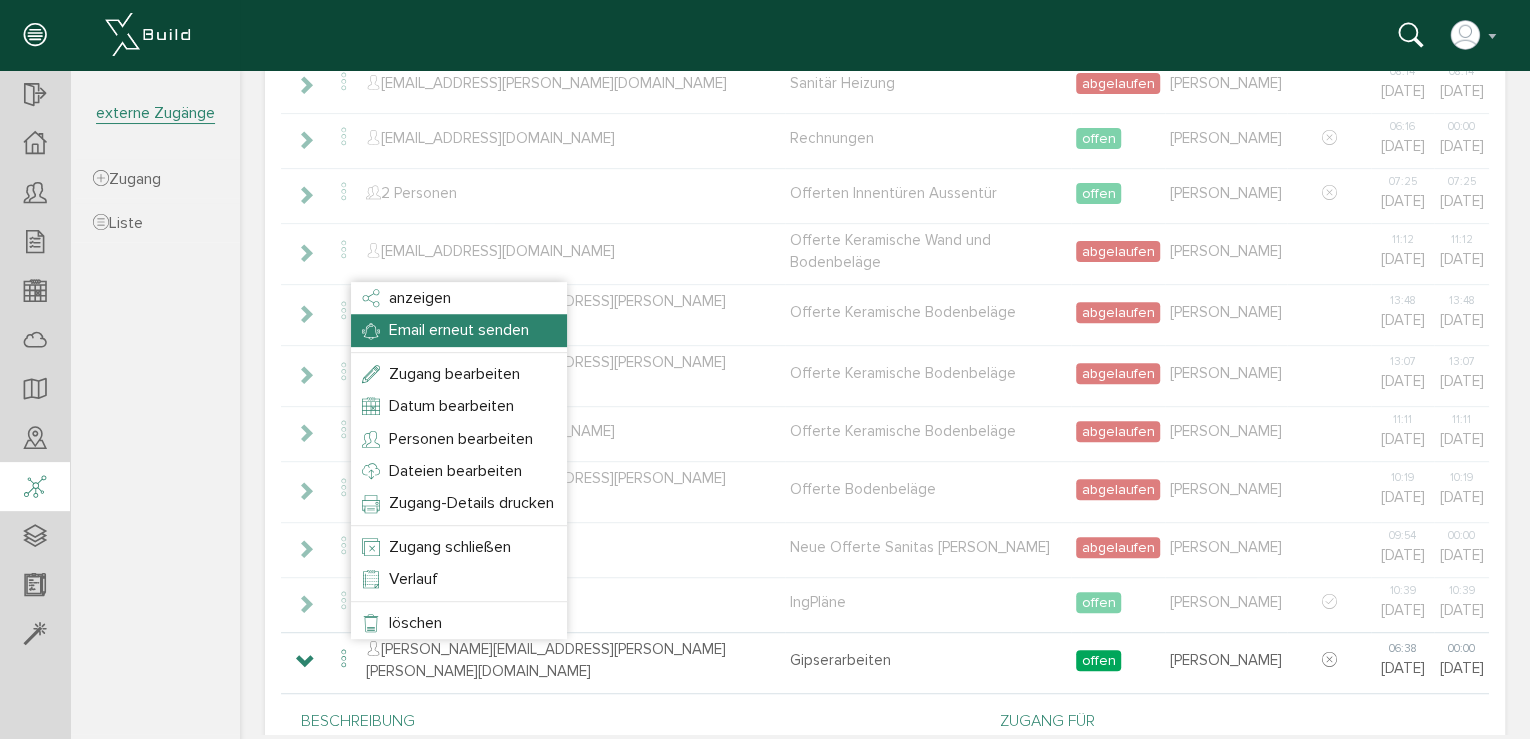 click on "Email erneut senden" at bounding box center [459, 330] 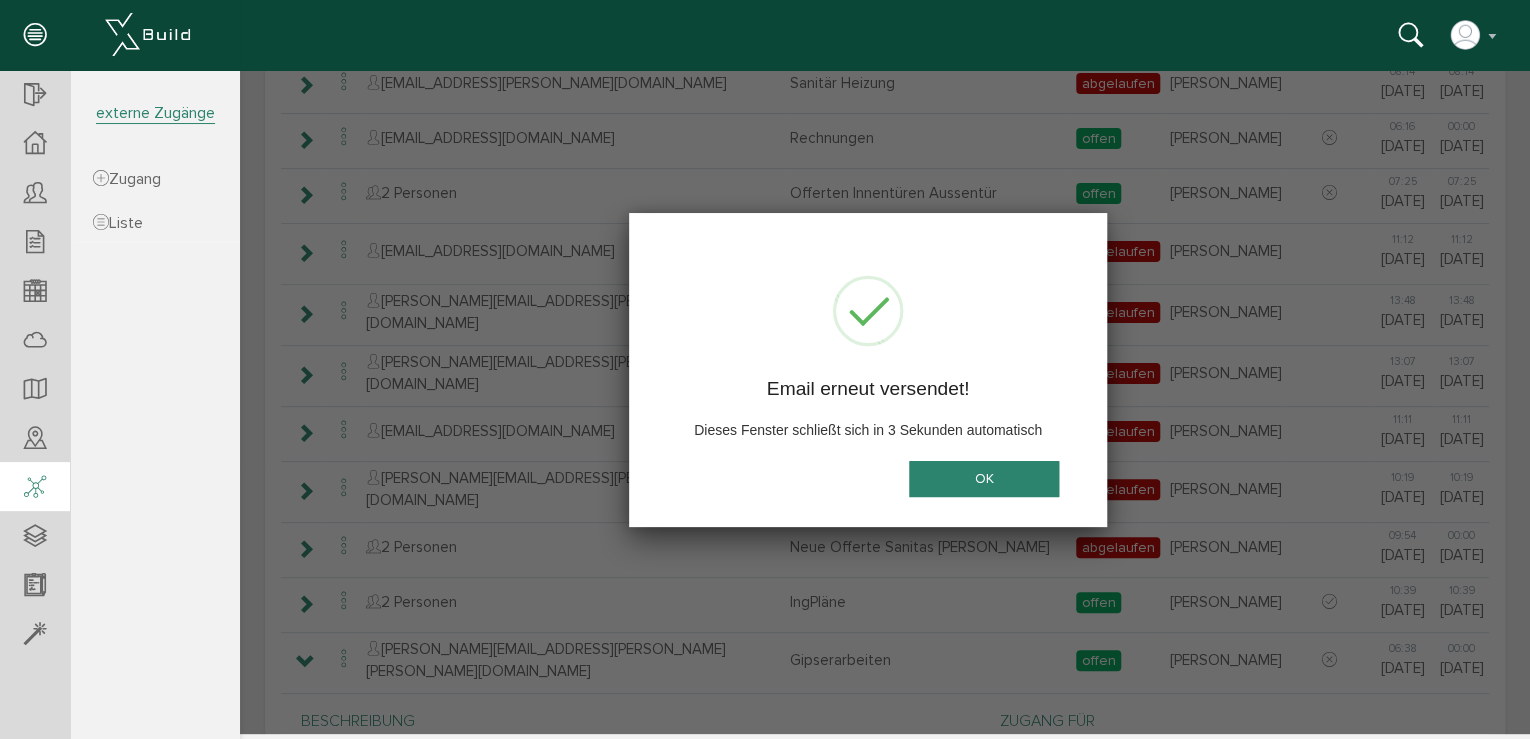 click on "OK" at bounding box center [984, 479] 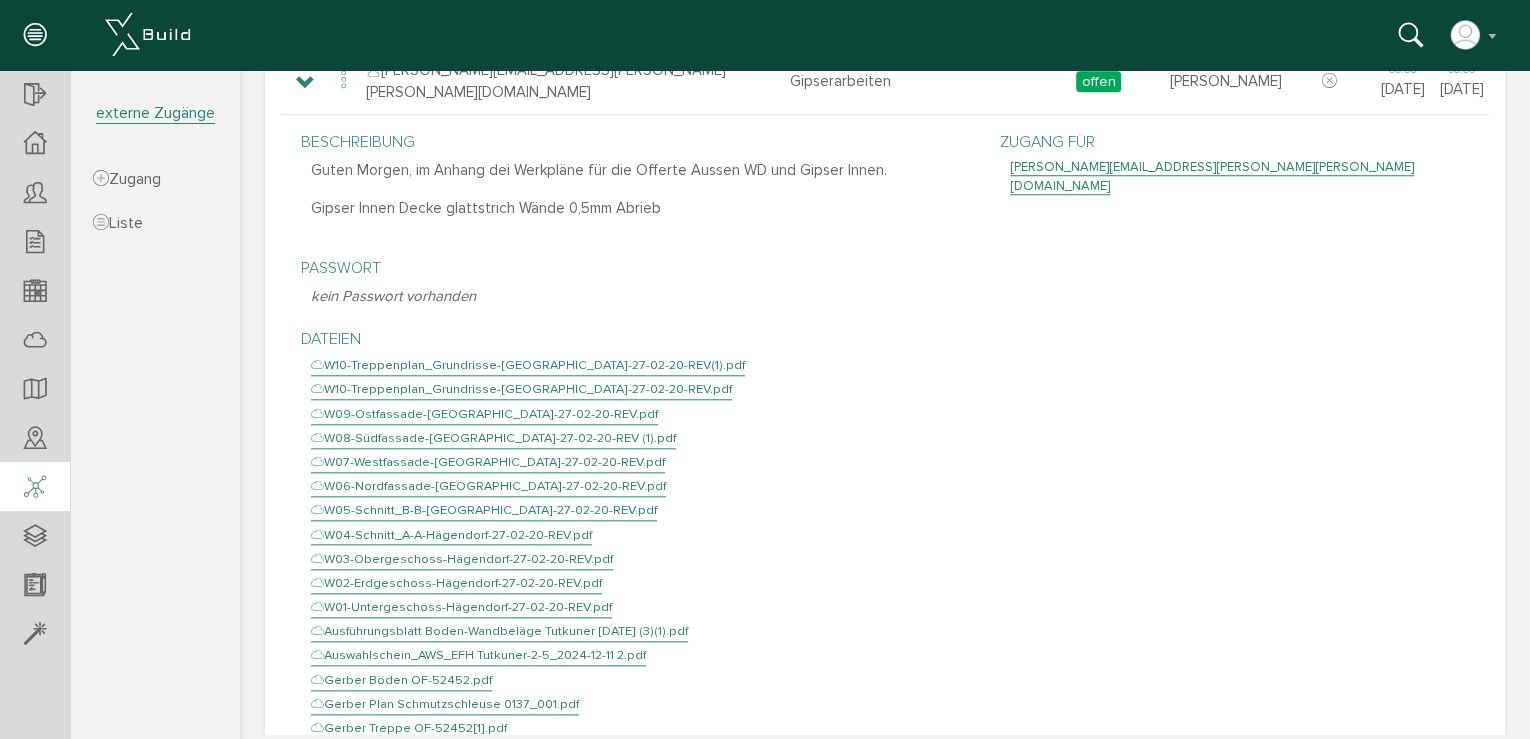 scroll, scrollTop: 800, scrollLeft: 0, axis: vertical 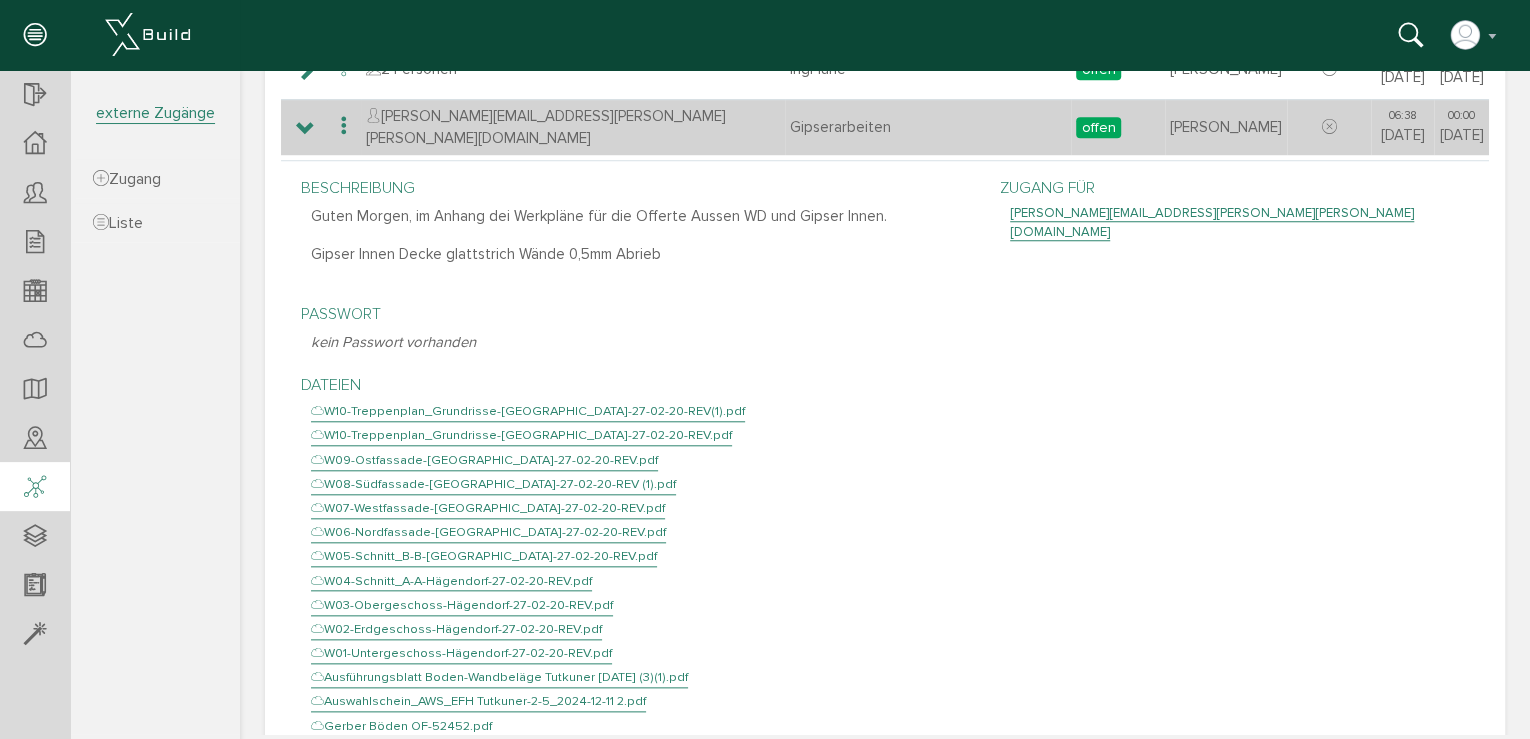 click at bounding box center (305, 129) 